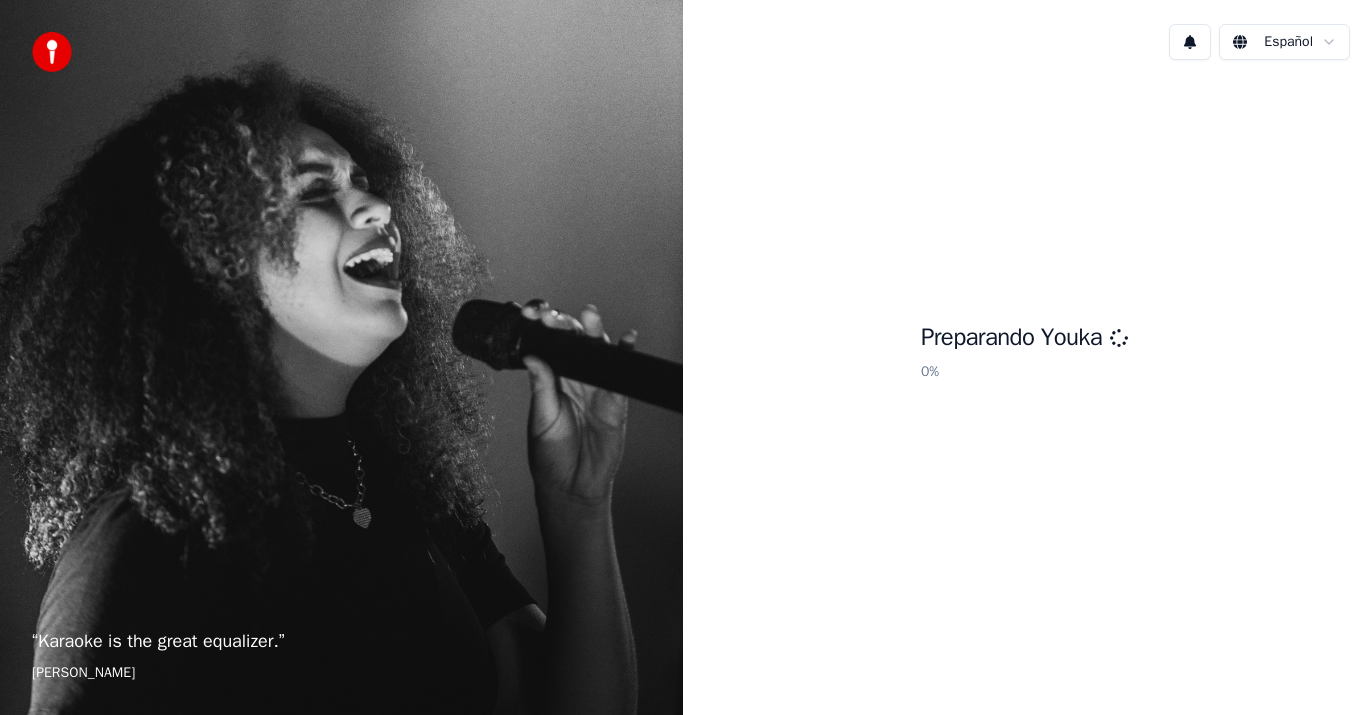 scroll, scrollTop: 0, scrollLeft: 0, axis: both 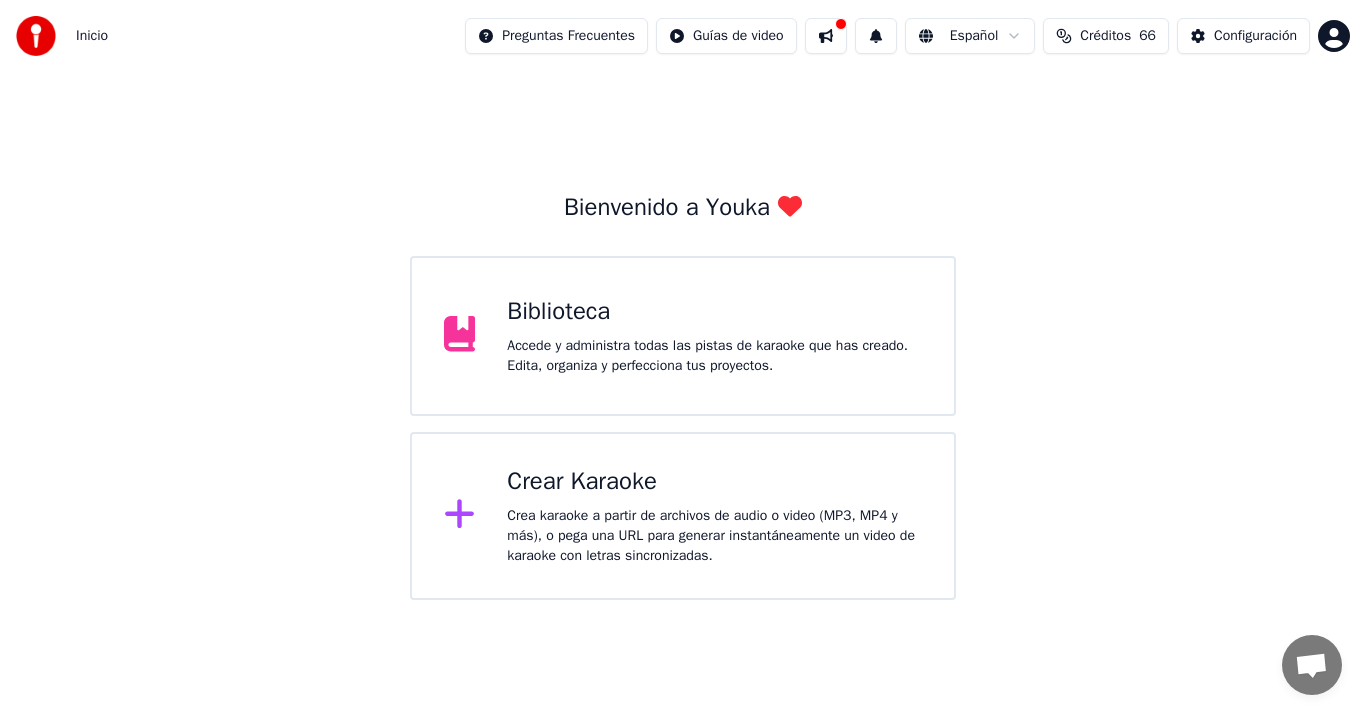 click on "Biblioteca Accede y administra todas las pistas de karaoke que has creado. Edita, organiza y perfecciona tus proyectos." at bounding box center (683, 336) 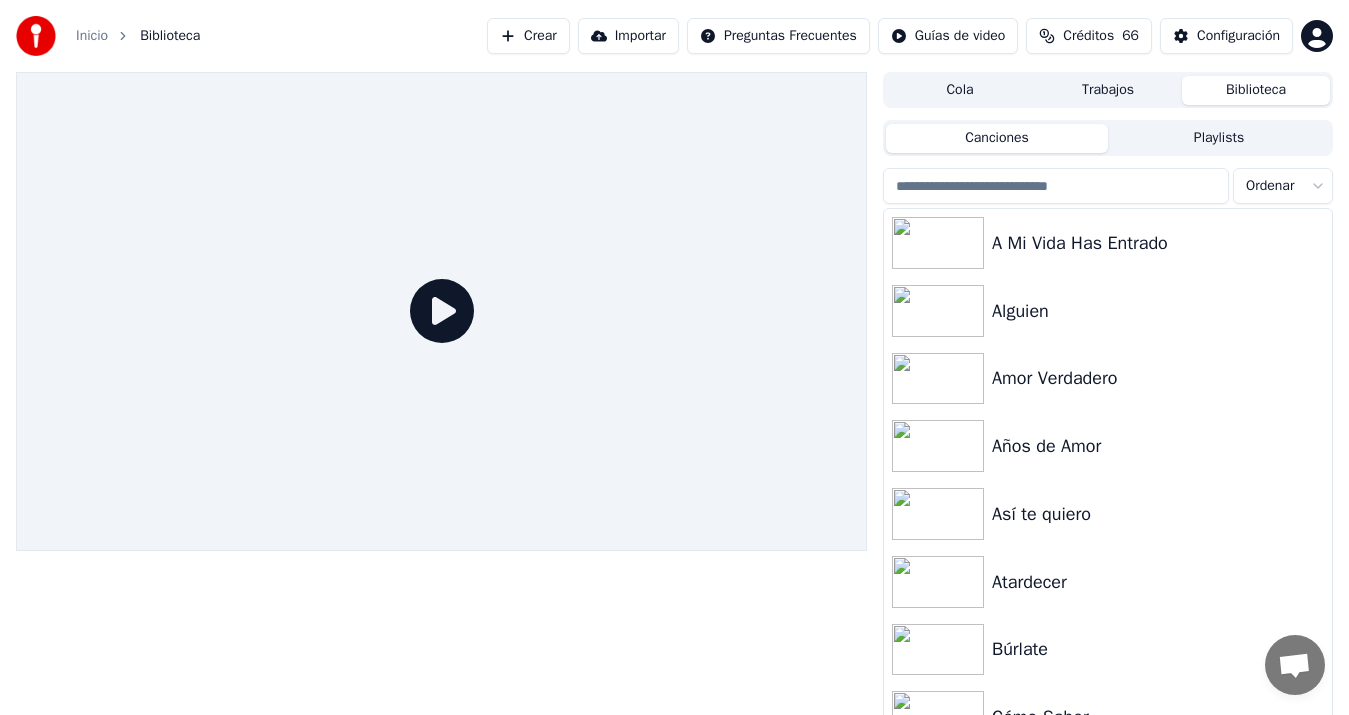 click on "Importar" at bounding box center [628, 36] 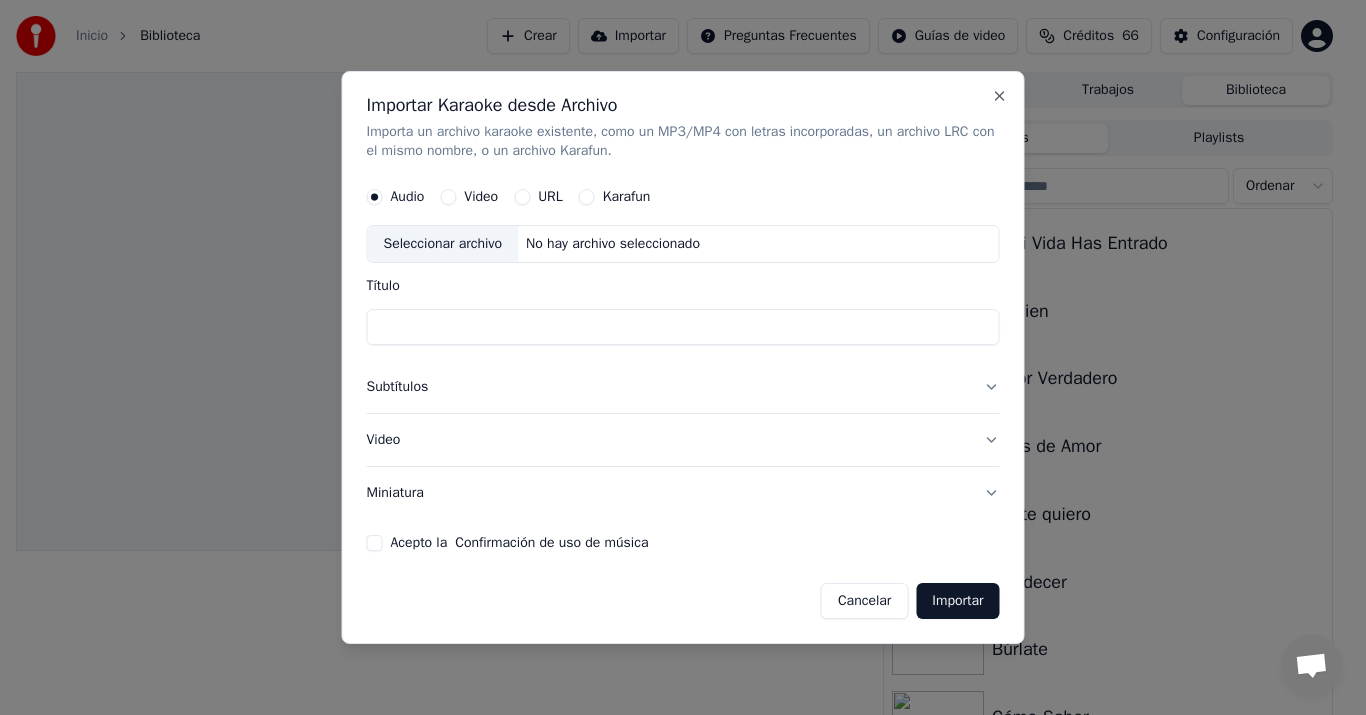click on "Video" at bounding box center [469, 198] 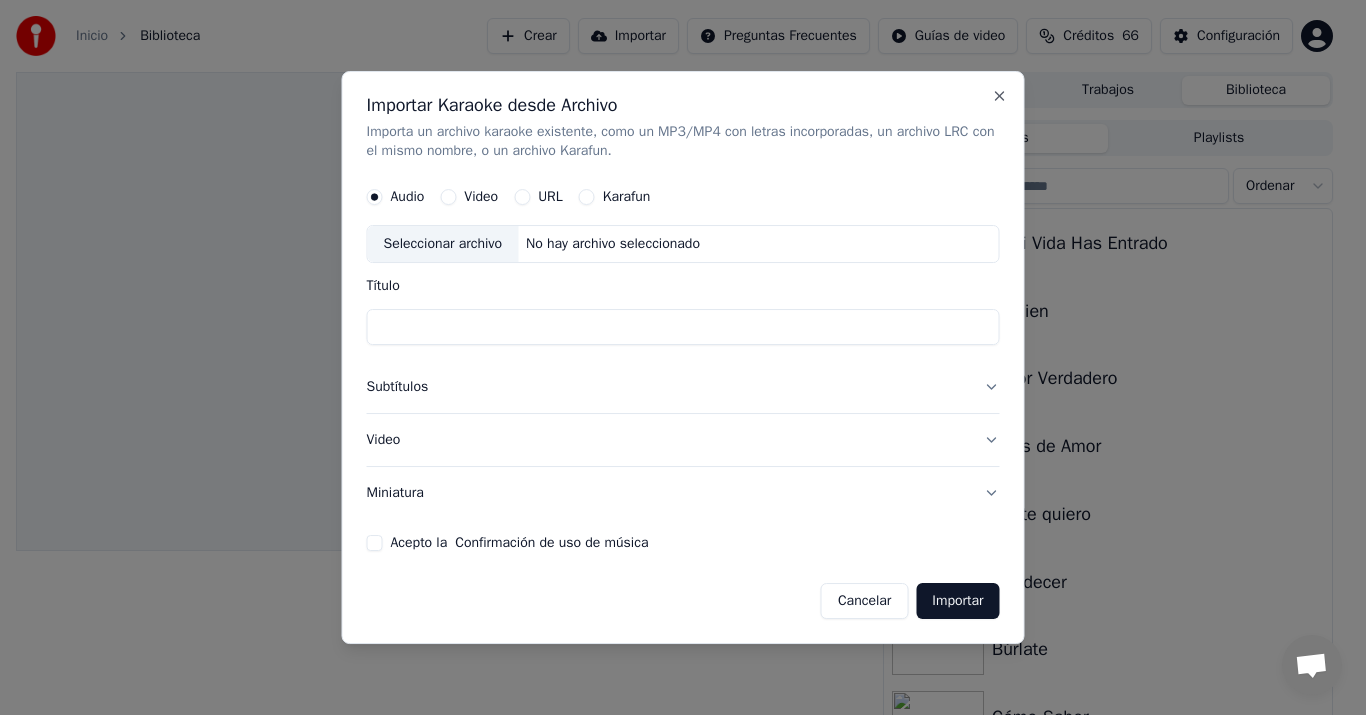 click on "Video" at bounding box center (448, 198) 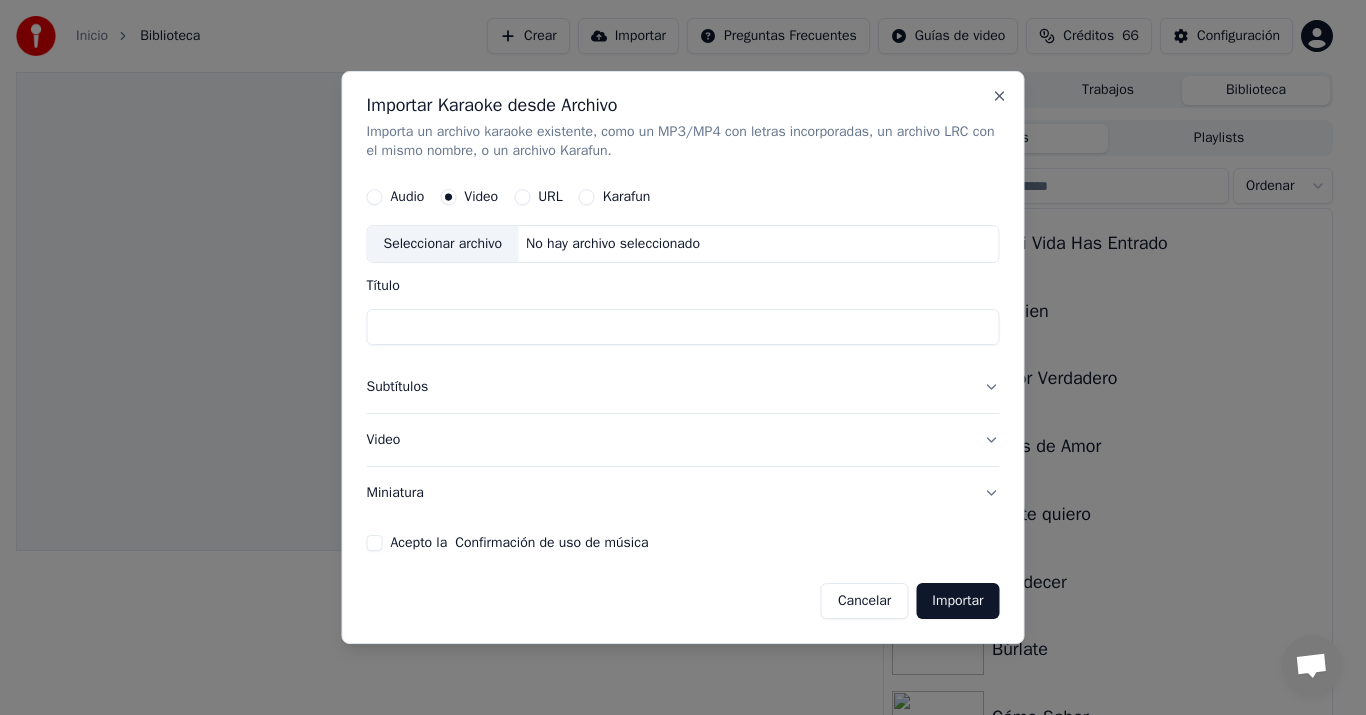 click on "Seleccionar archivo" at bounding box center (443, 245) 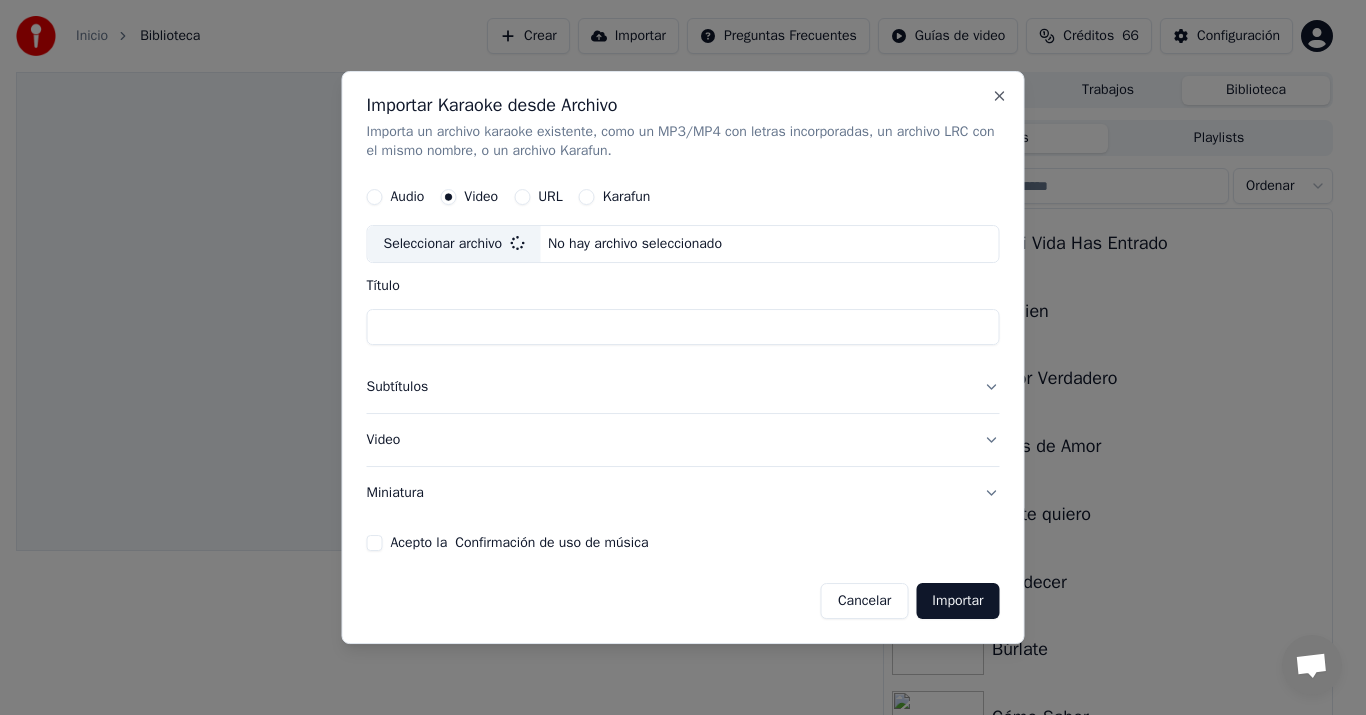 type on "**********" 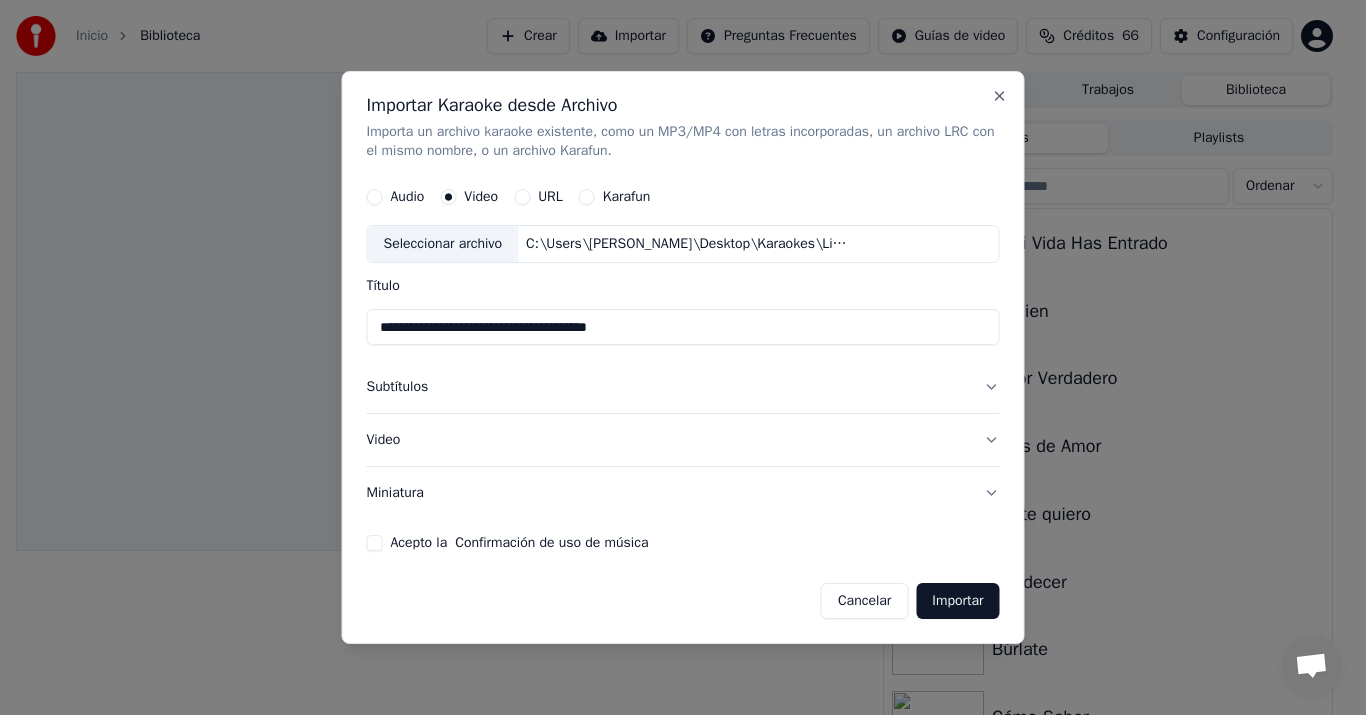 click on "Subtítulos" at bounding box center [683, 388] 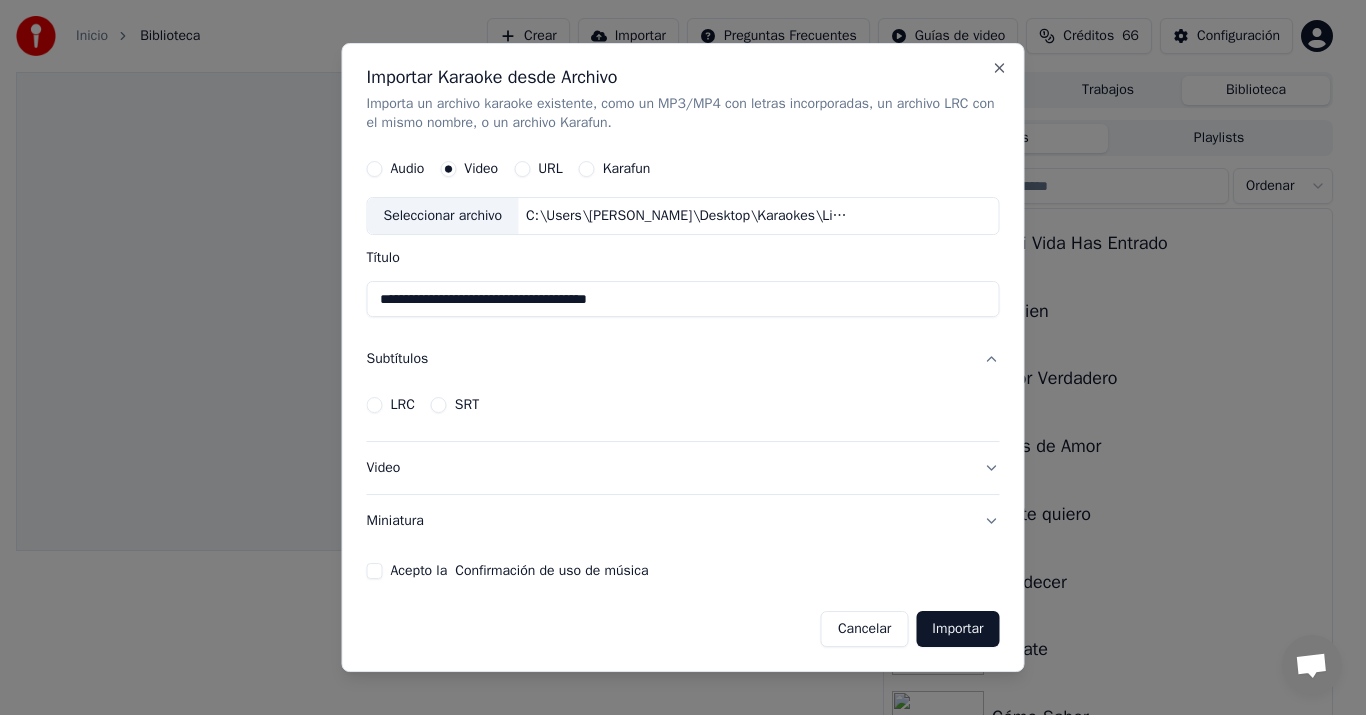 click on "LRC" at bounding box center (391, 405) 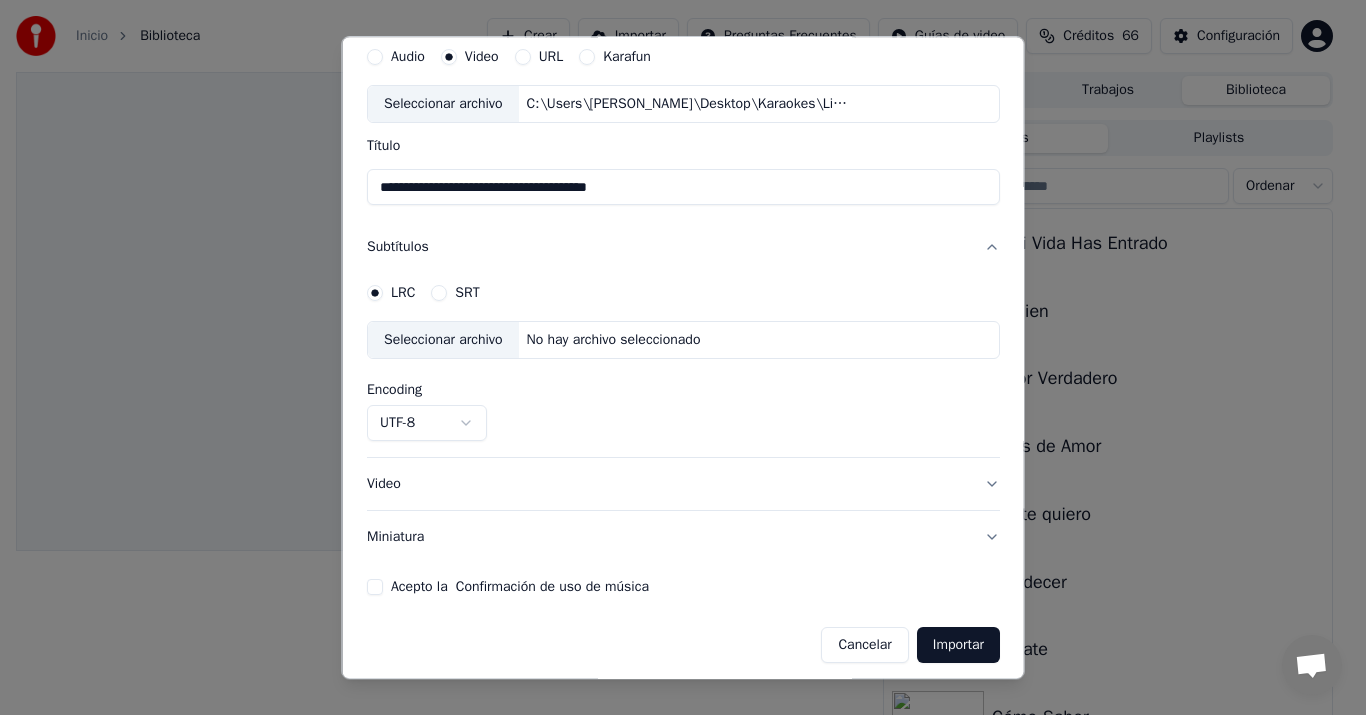 scroll, scrollTop: 114, scrollLeft: 0, axis: vertical 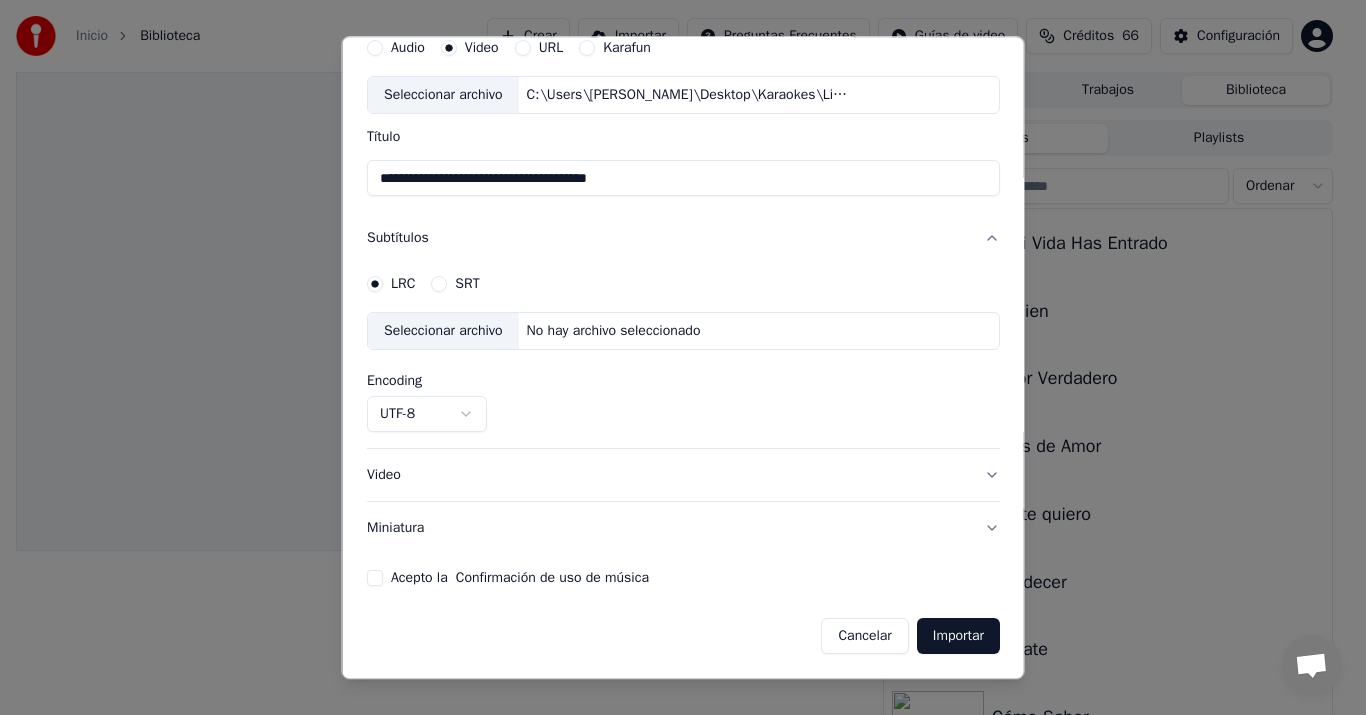 click on "Video" at bounding box center [683, 476] 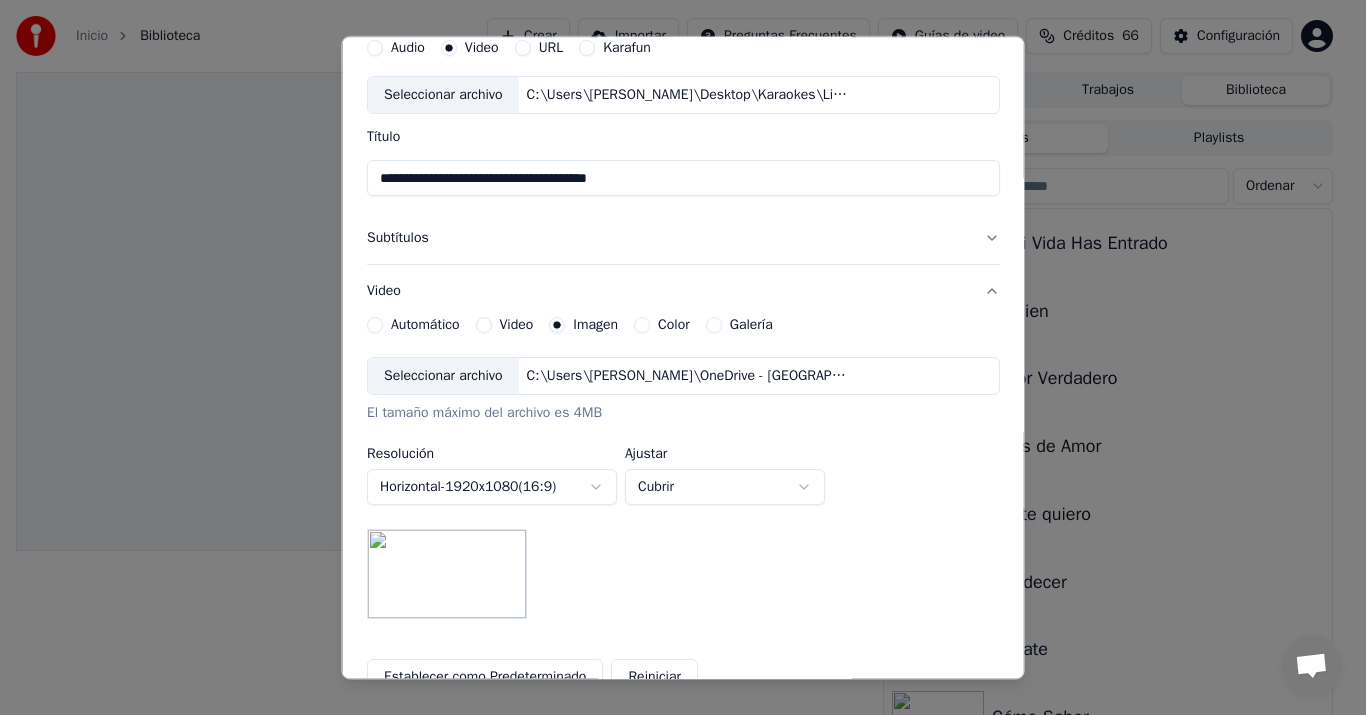 click on "Seleccionar archivo" at bounding box center [443, 377] 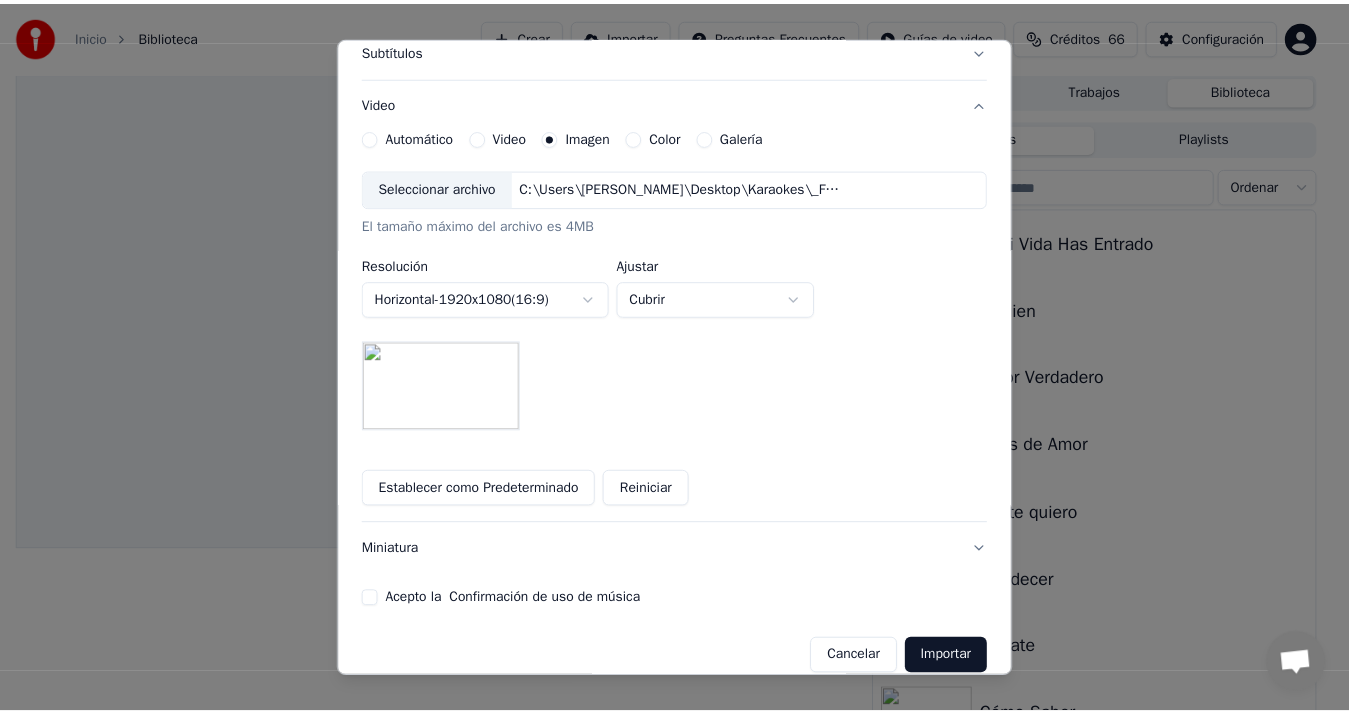 scroll, scrollTop: 303, scrollLeft: 0, axis: vertical 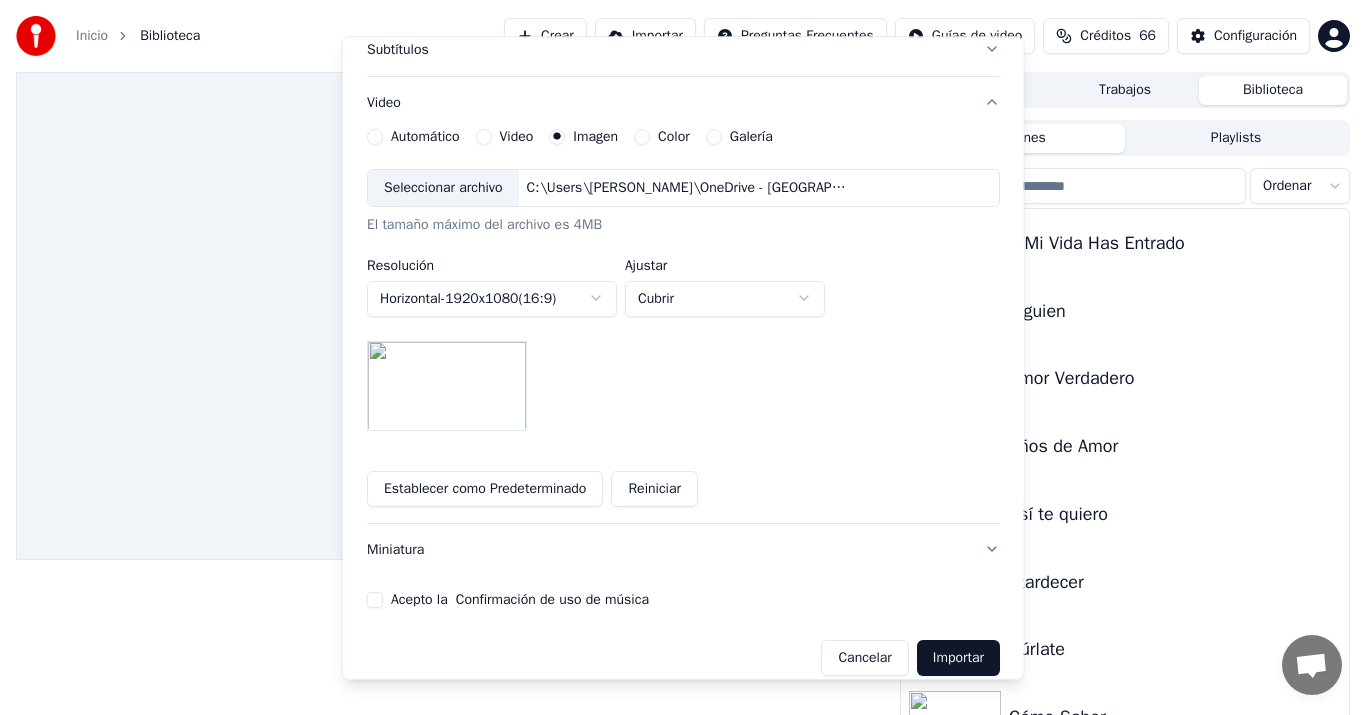 type 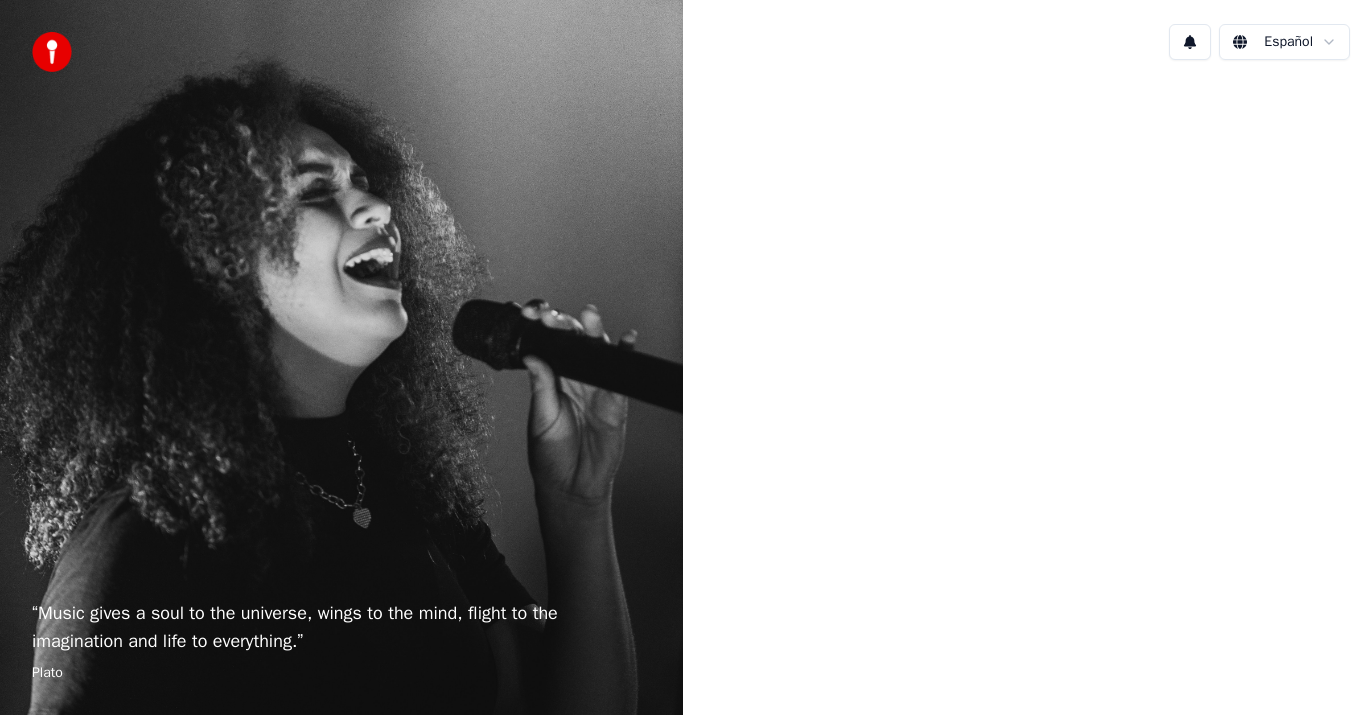 scroll, scrollTop: 0, scrollLeft: 0, axis: both 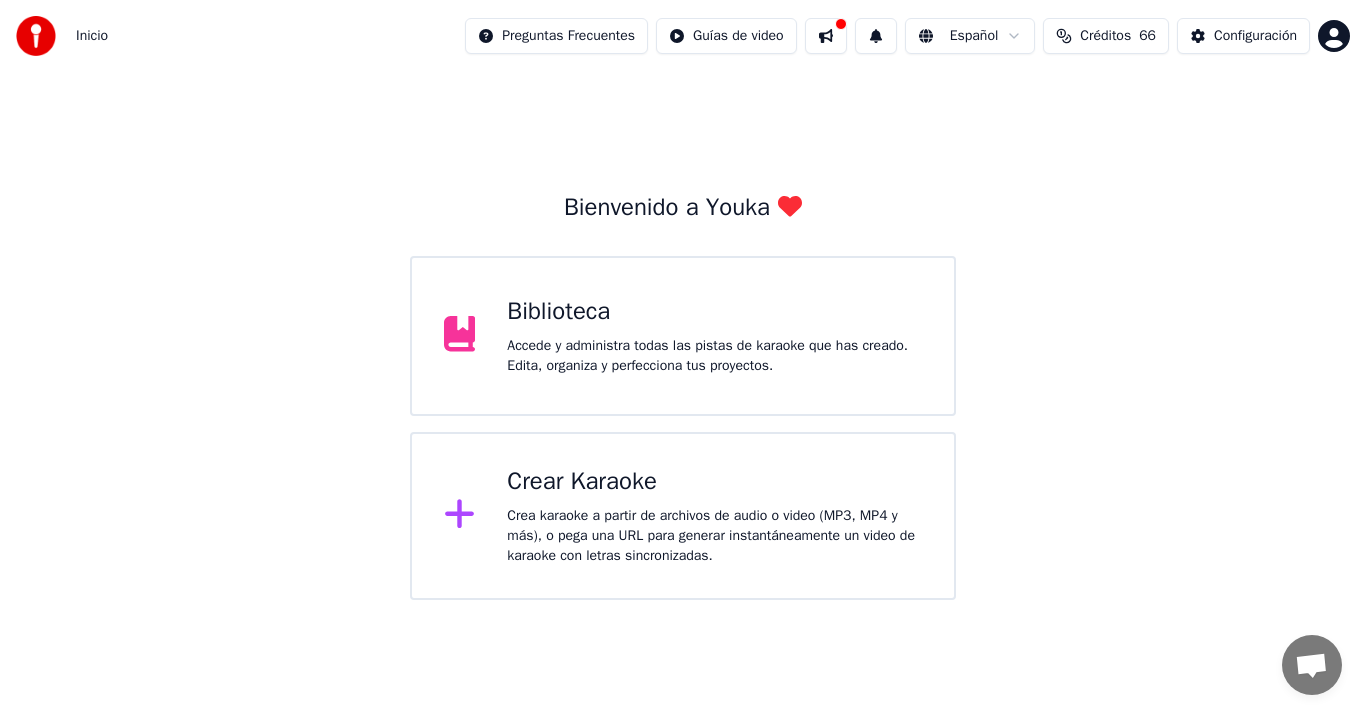 click on "Biblioteca Accede y administra todas las pistas de karaoke que has creado. Edita, organiza y perfecciona tus proyectos." at bounding box center (714, 336) 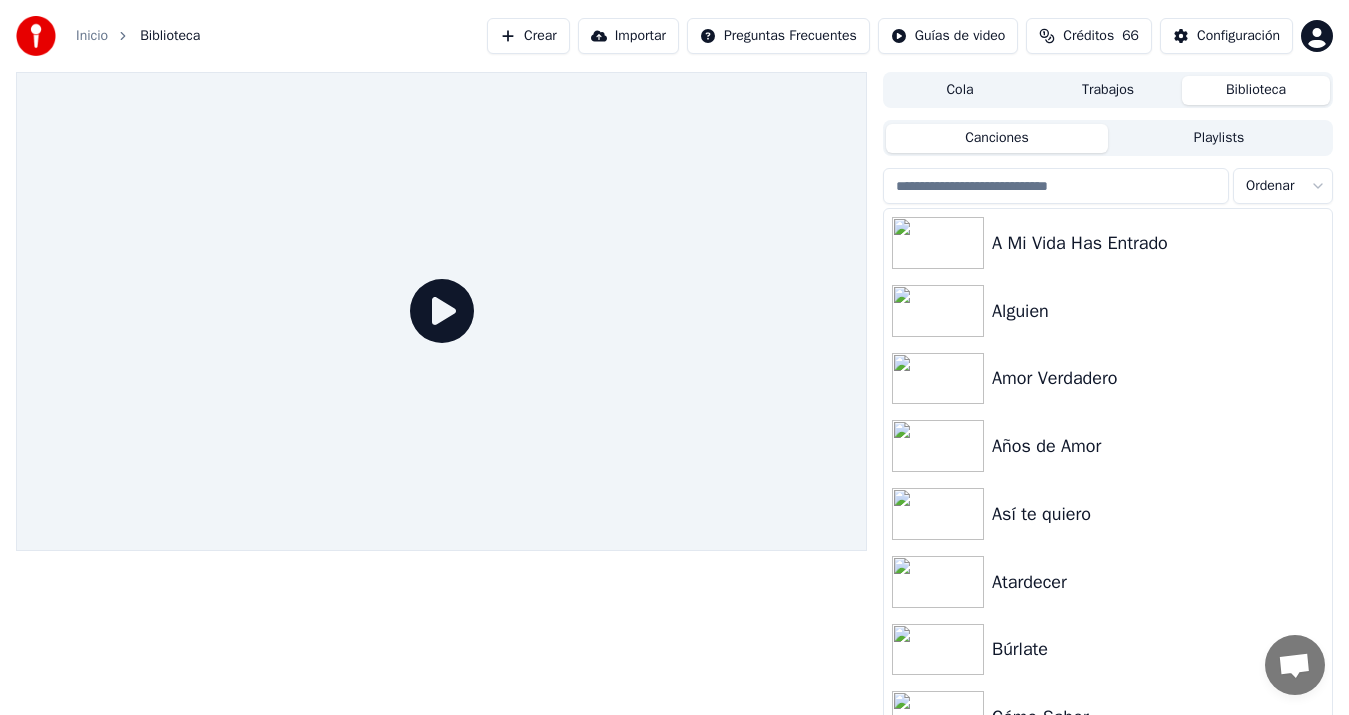 click on "Importar" at bounding box center [628, 36] 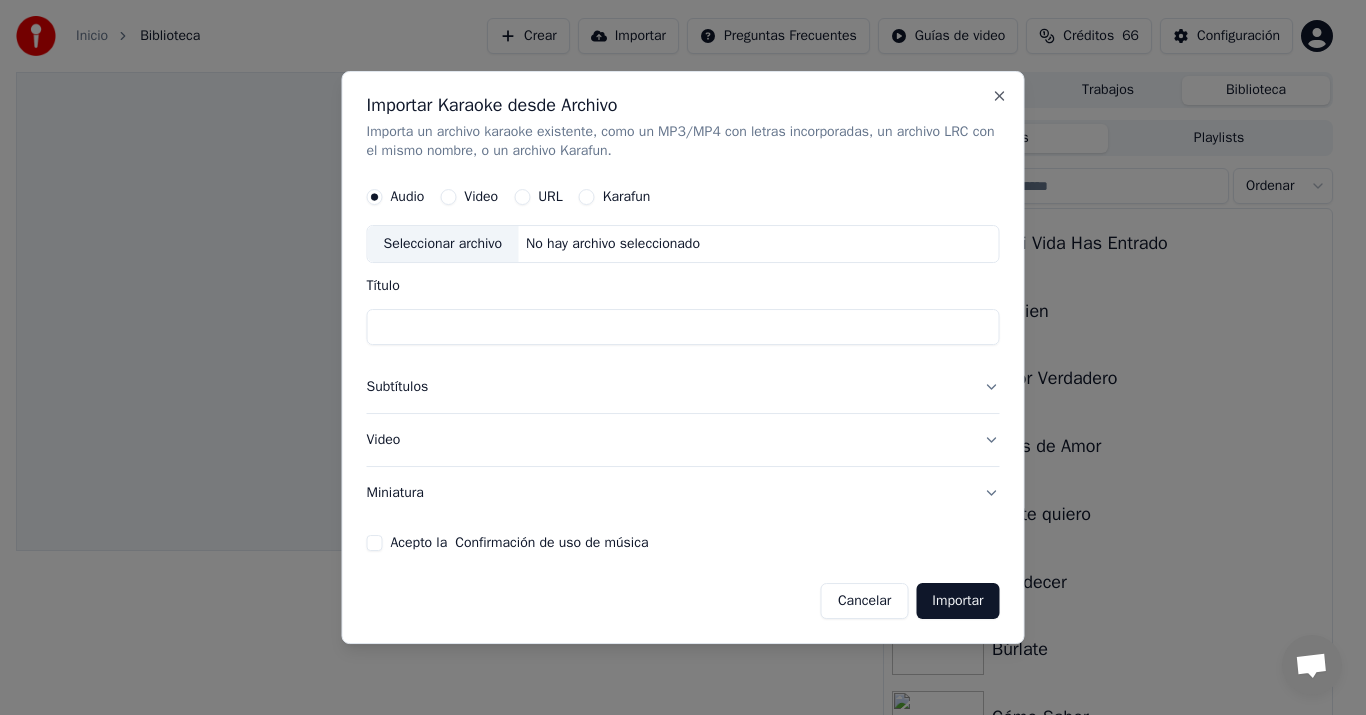click on "Video" at bounding box center [469, 198] 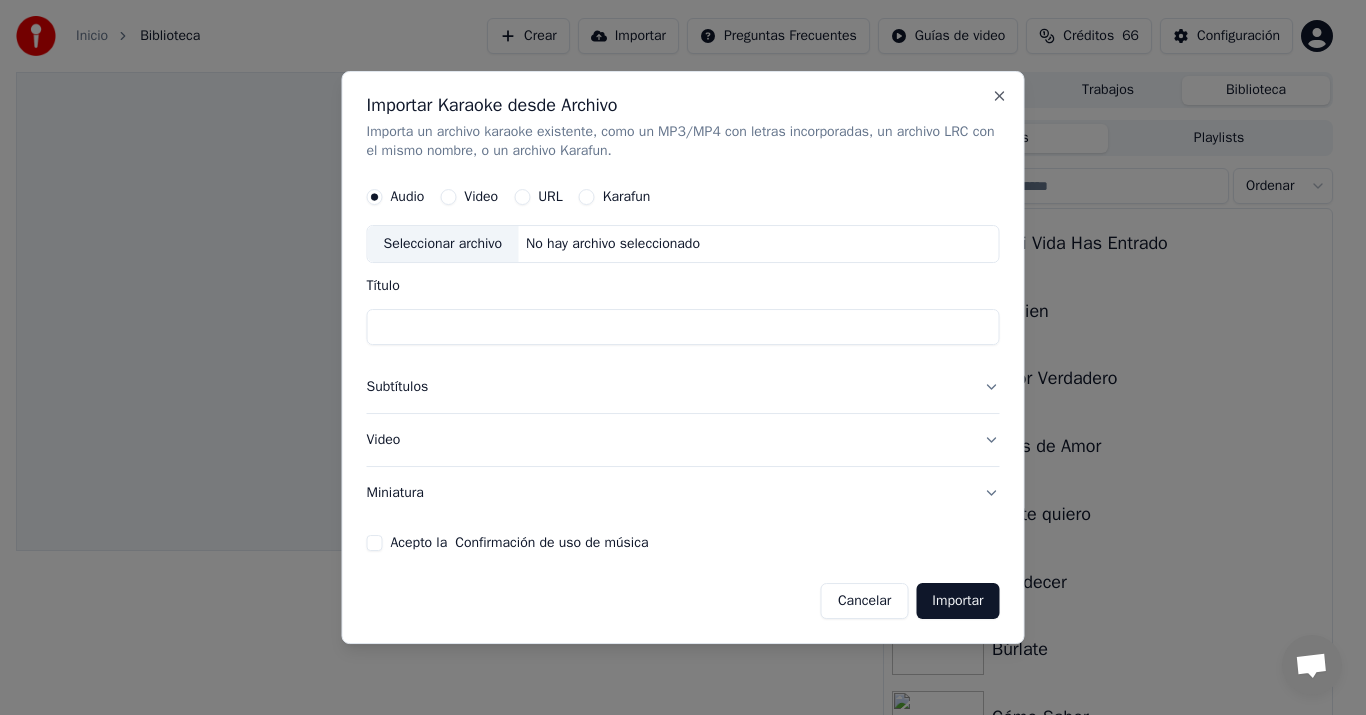 click on "Video" at bounding box center [448, 198] 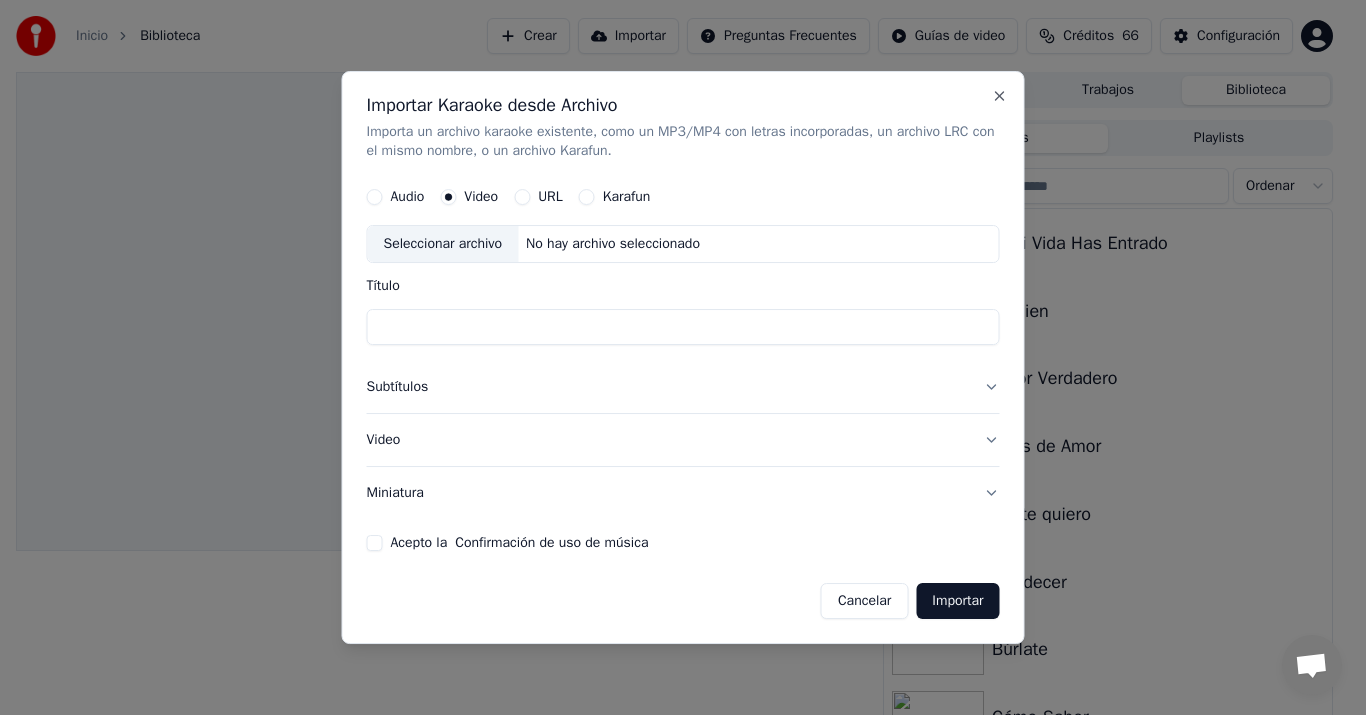 click on "Seleccionar archivo" at bounding box center [443, 245] 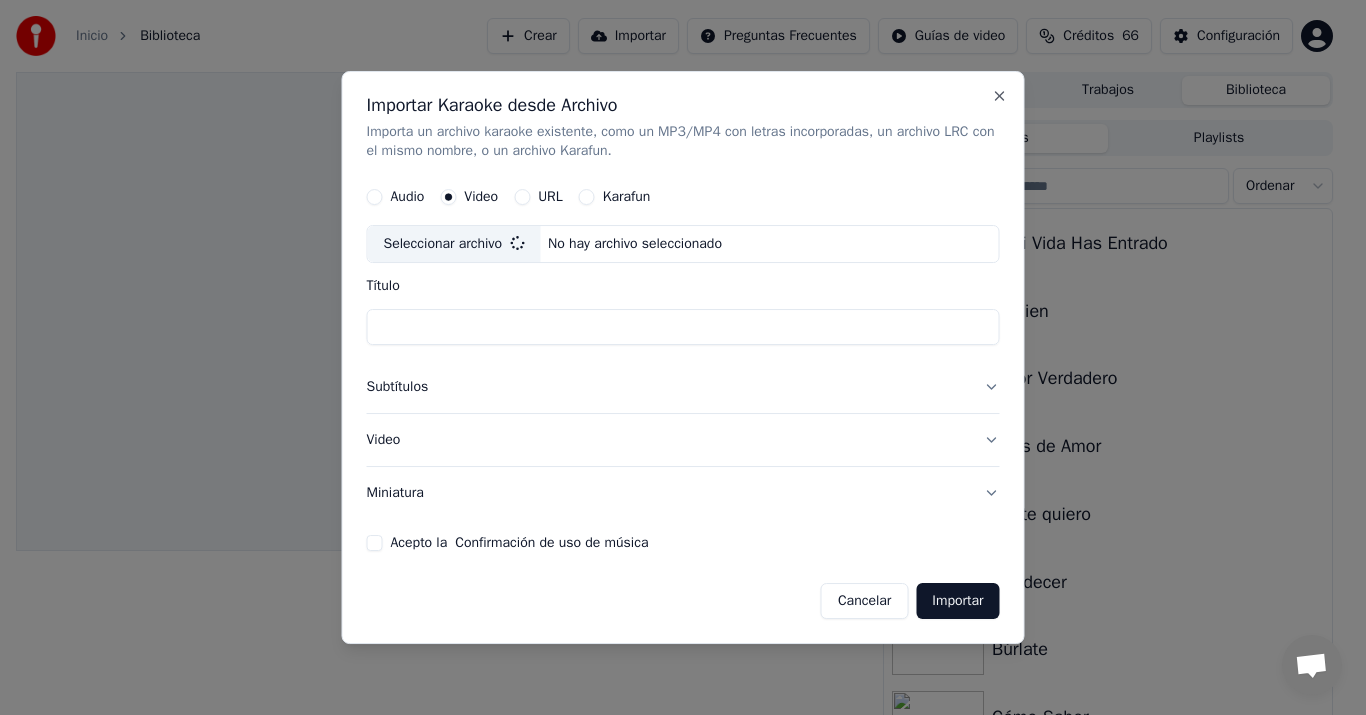 type on "**********" 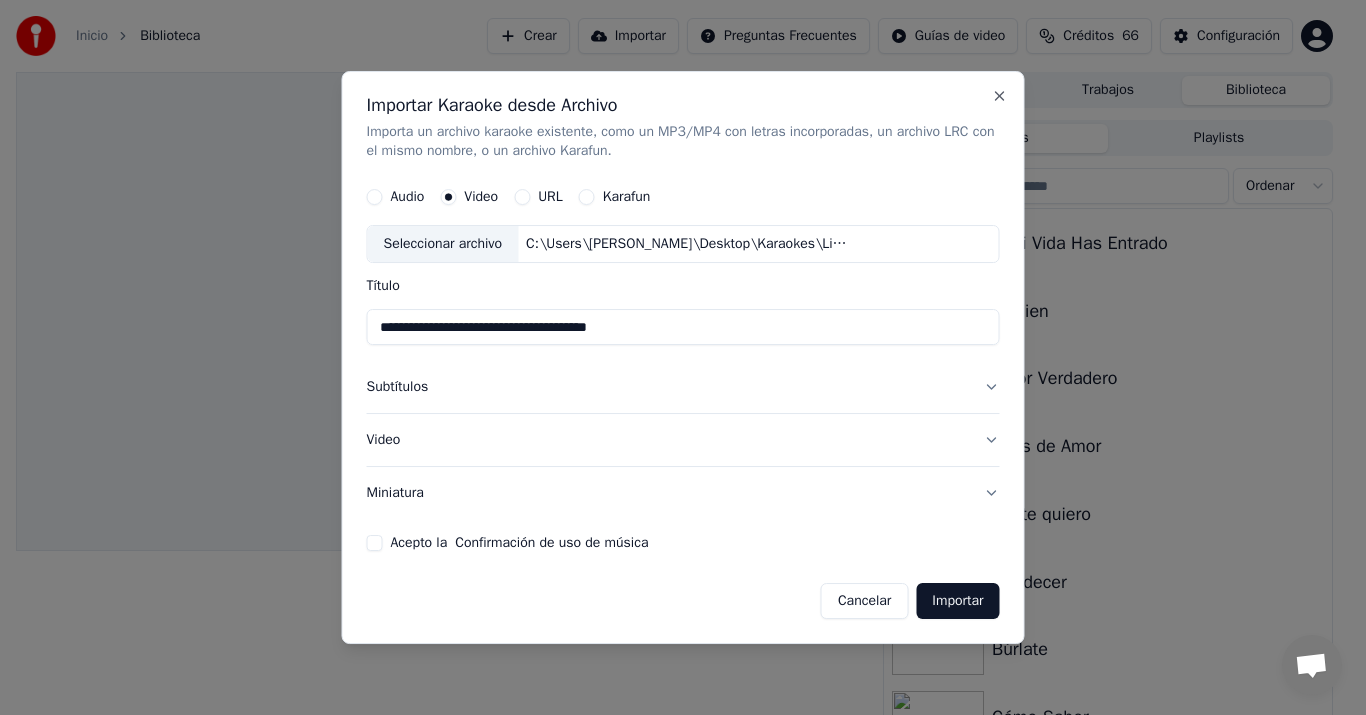 click on "Subtítulos" at bounding box center [683, 388] 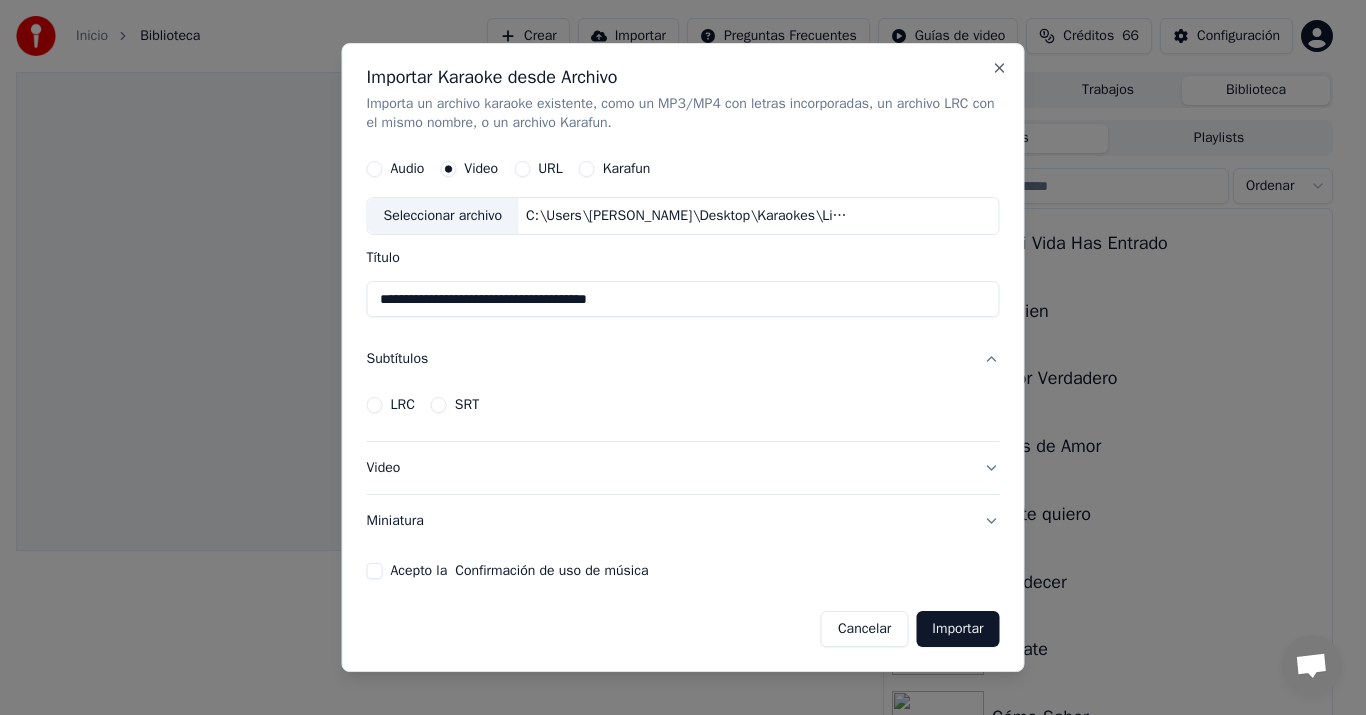 click on "LRC" at bounding box center (375, 405) 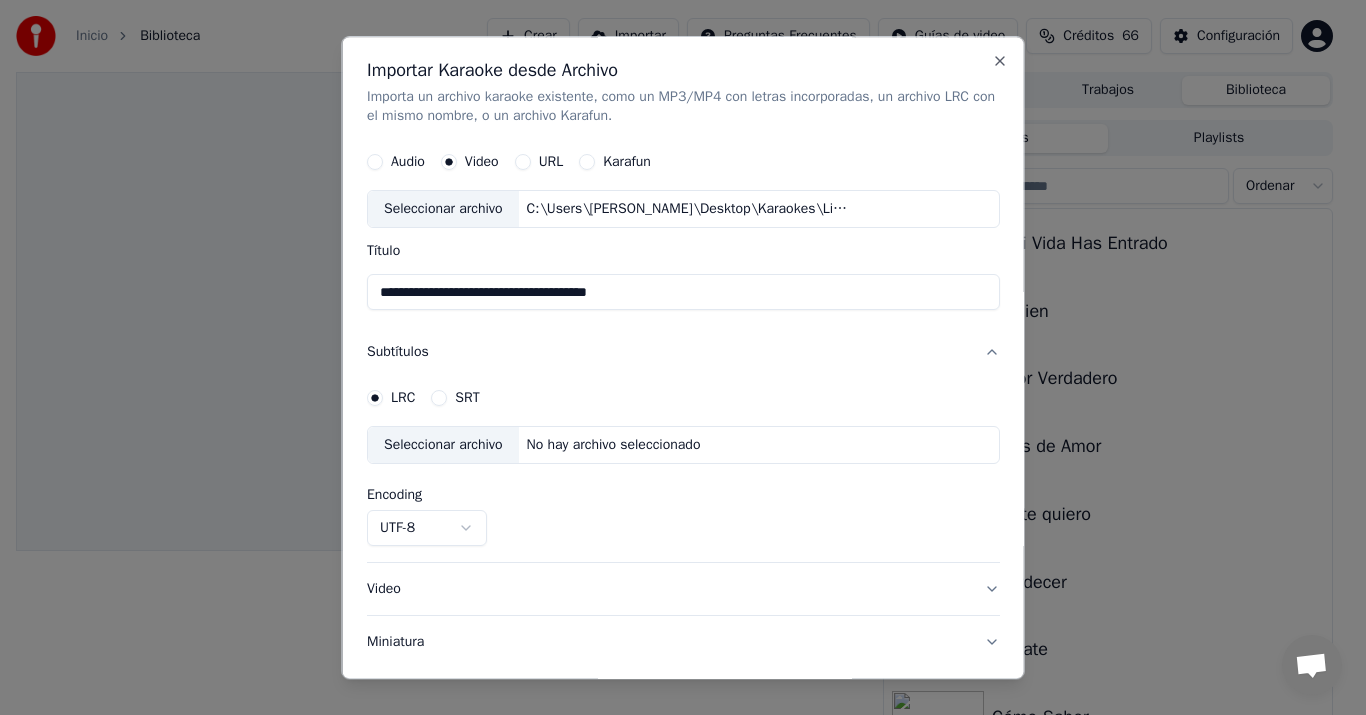 click on "SRT" at bounding box center (439, 399) 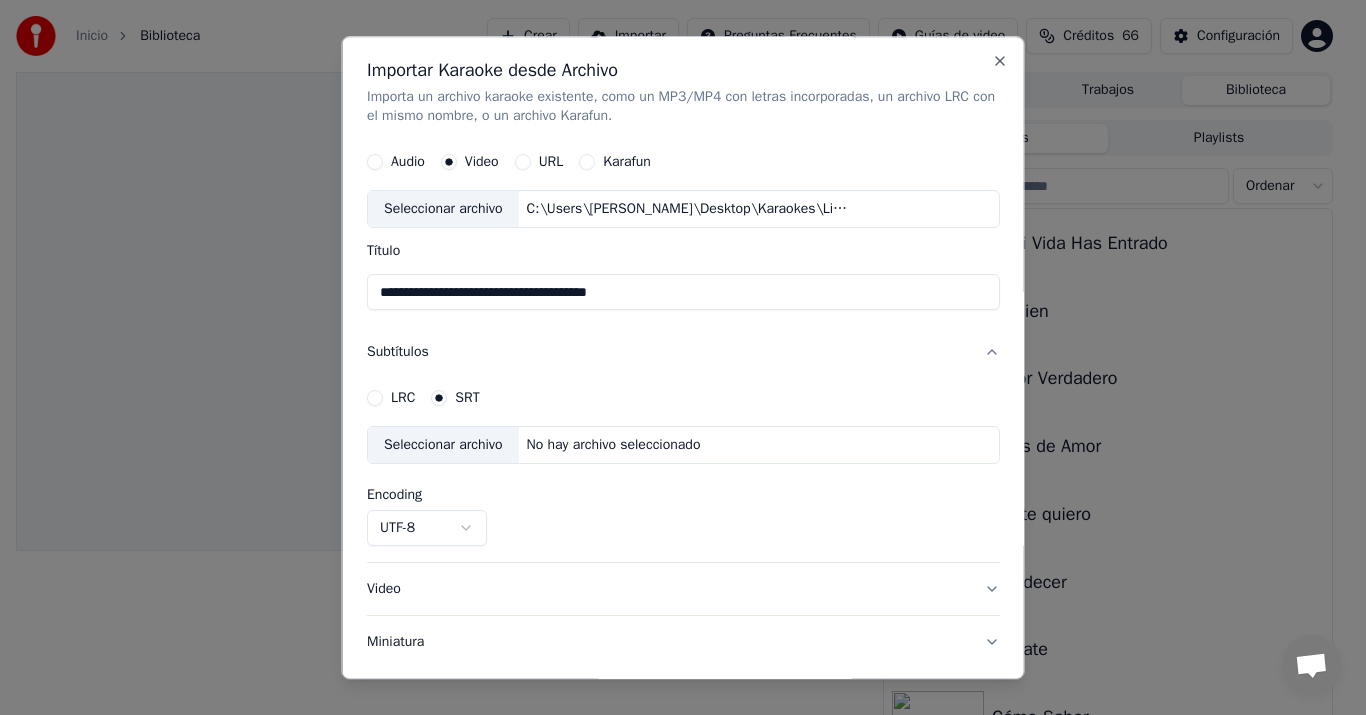 click on "Miniatura" at bounding box center (683, 643) 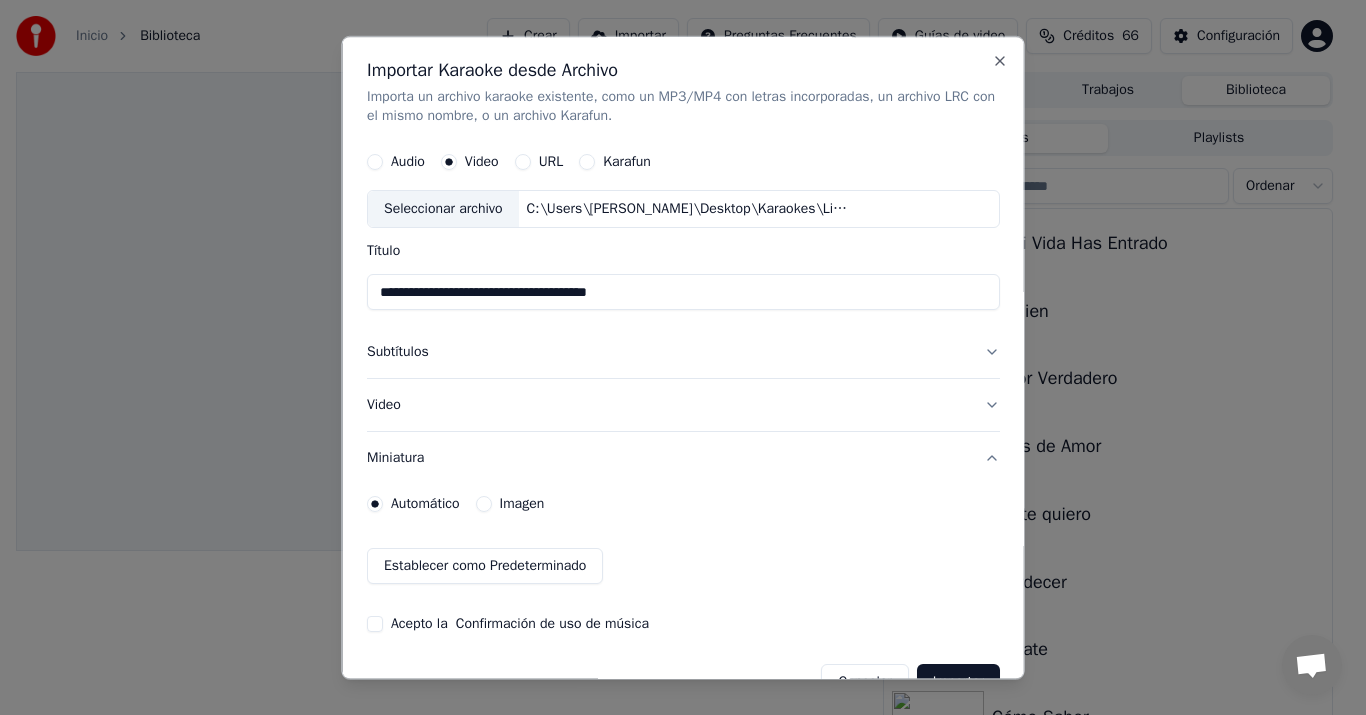 click on "Subtítulos" at bounding box center [683, 353] 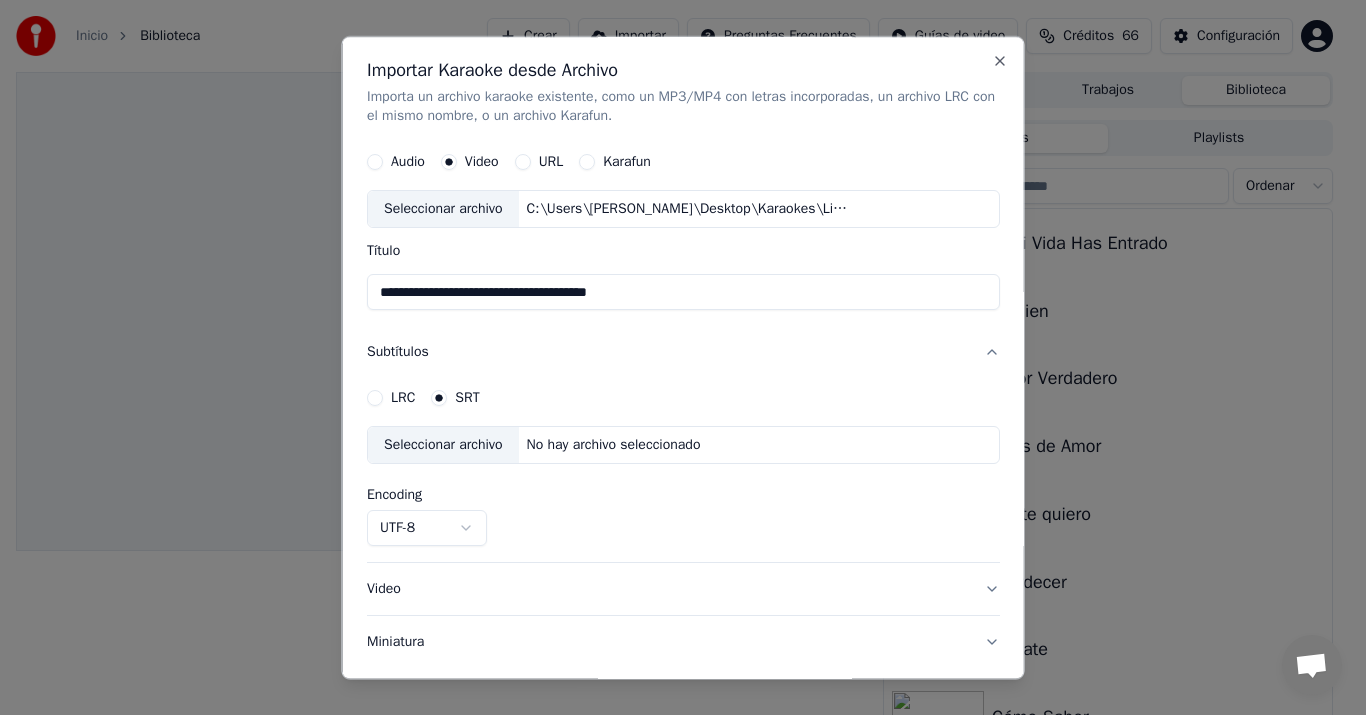 click on "Seleccionar archivo" at bounding box center (443, 446) 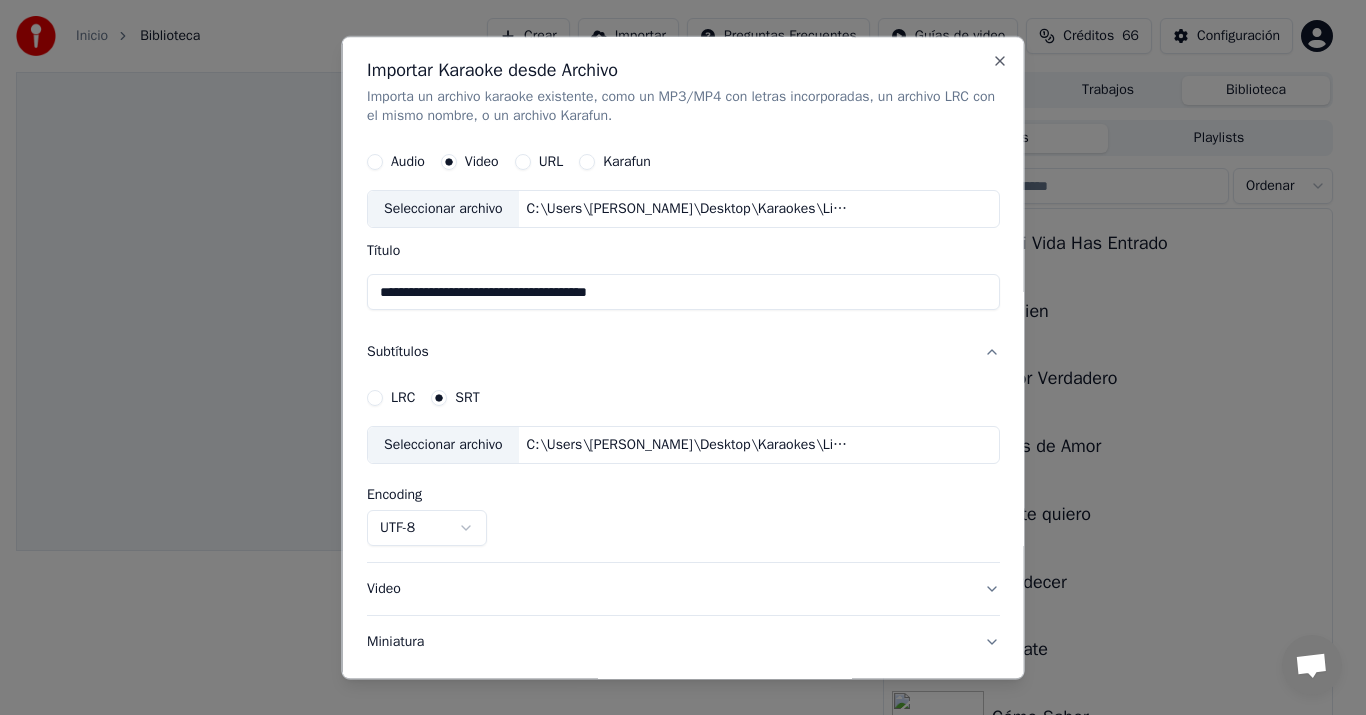 click on "Video" at bounding box center [683, 590] 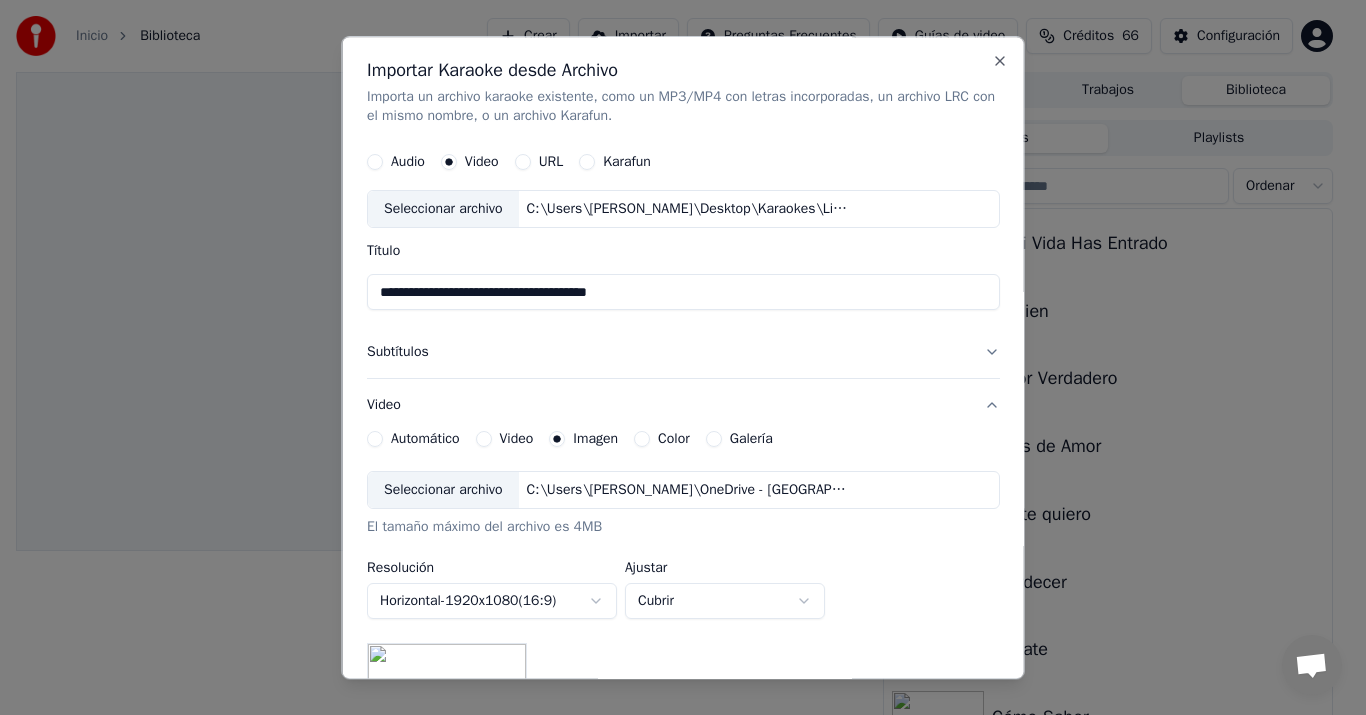 click on "Seleccionar archivo" at bounding box center [443, 491] 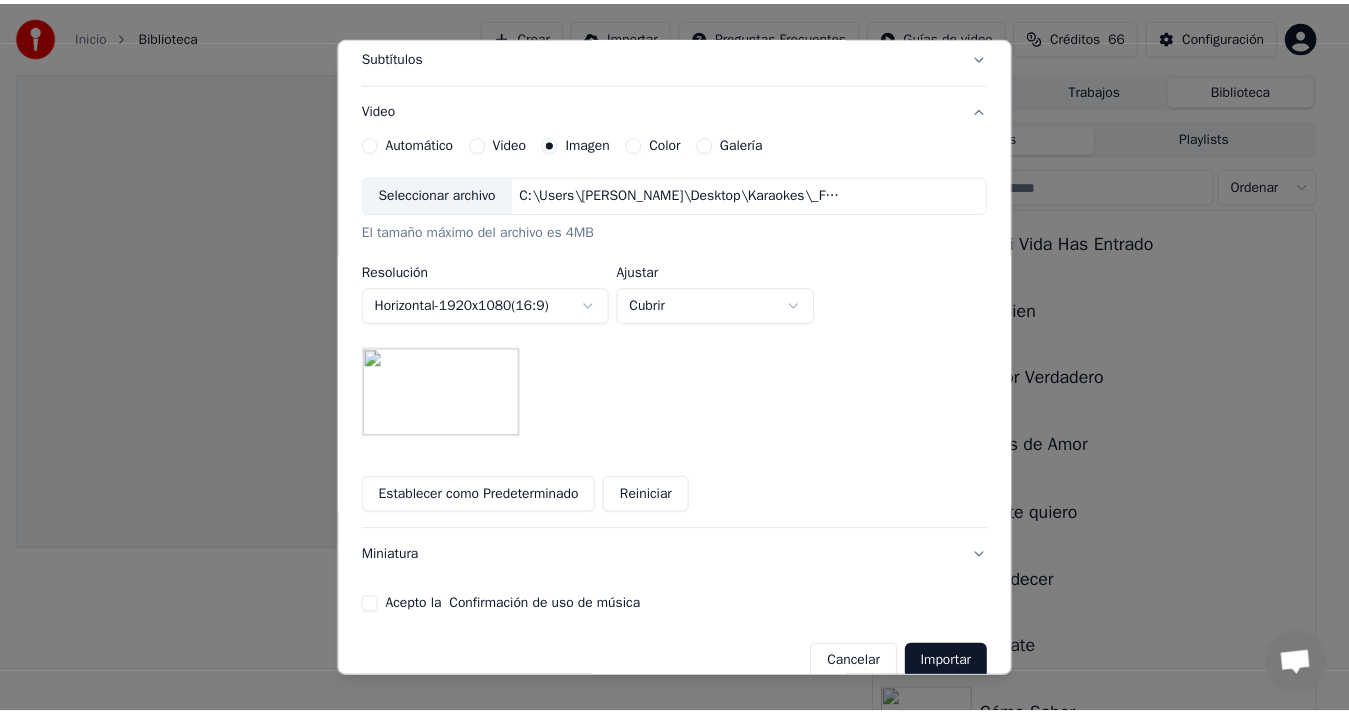 scroll, scrollTop: 324, scrollLeft: 0, axis: vertical 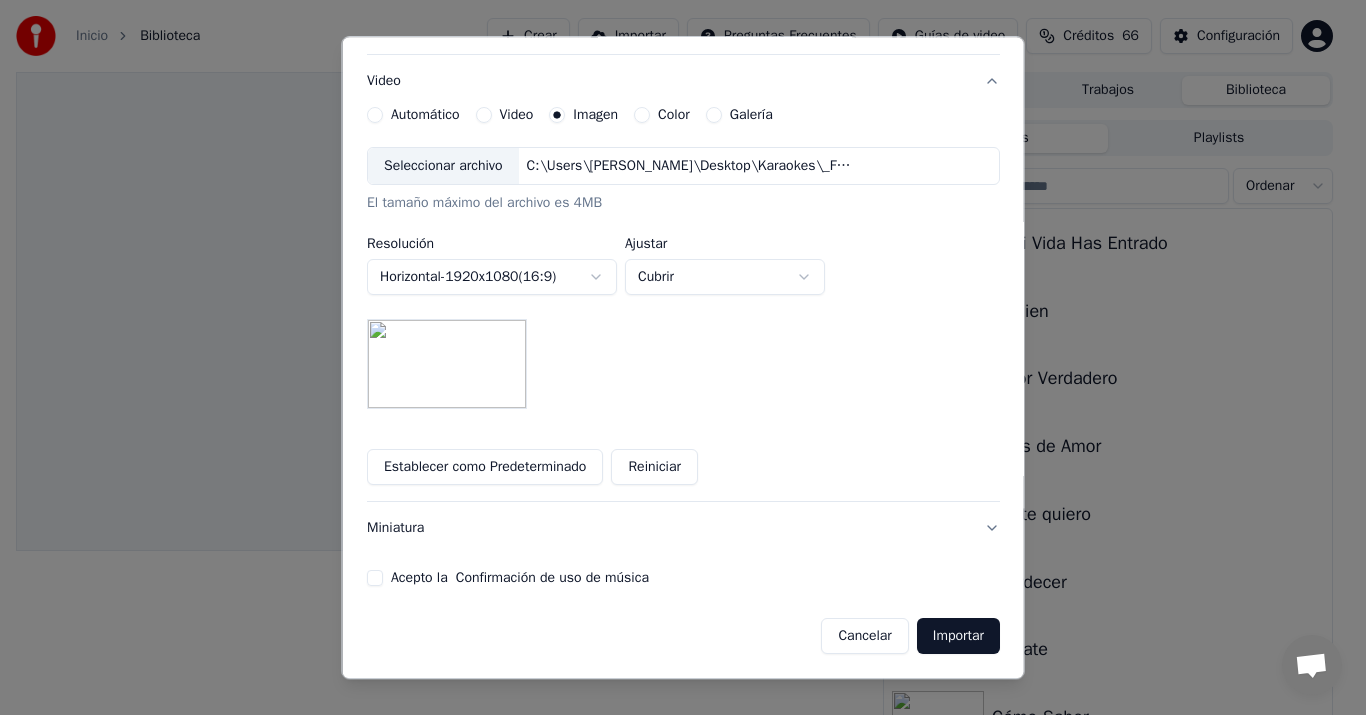 click on "Acepto la   Confirmación de uso de música" at bounding box center [375, 579] 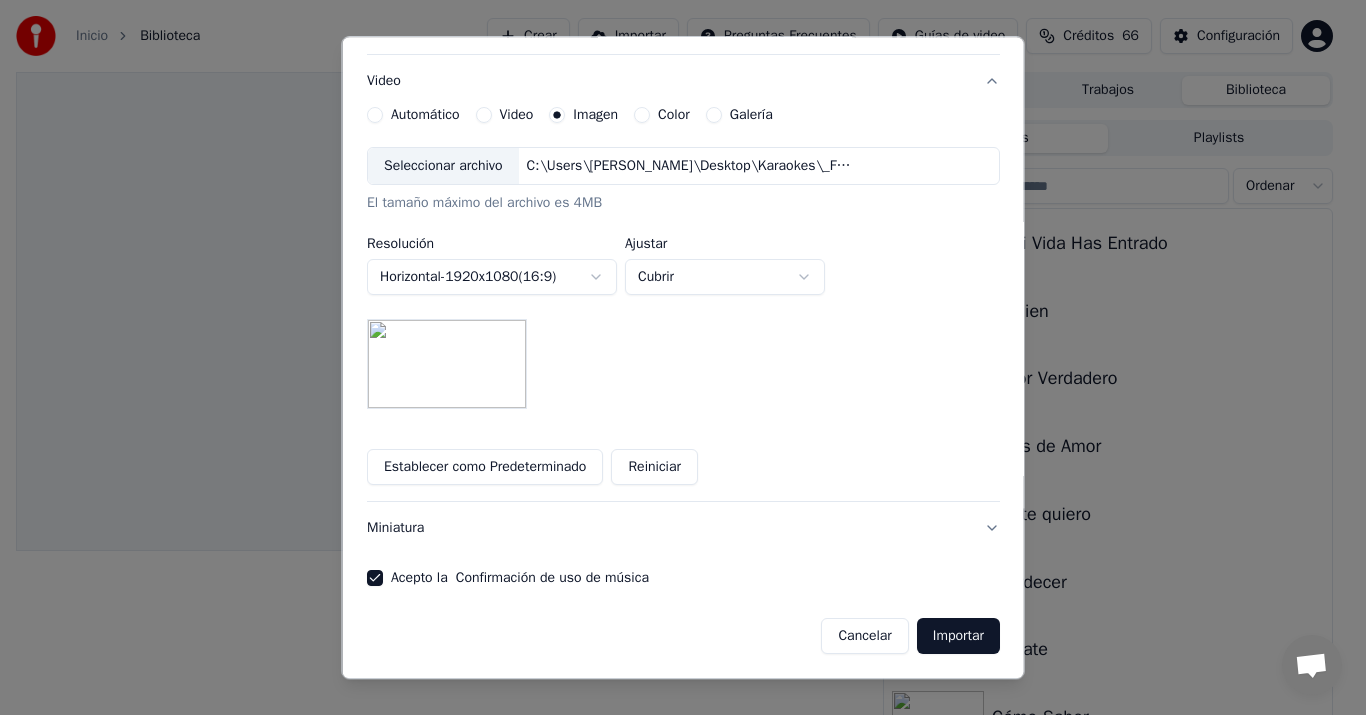 click on "Importar" at bounding box center (957, 637) 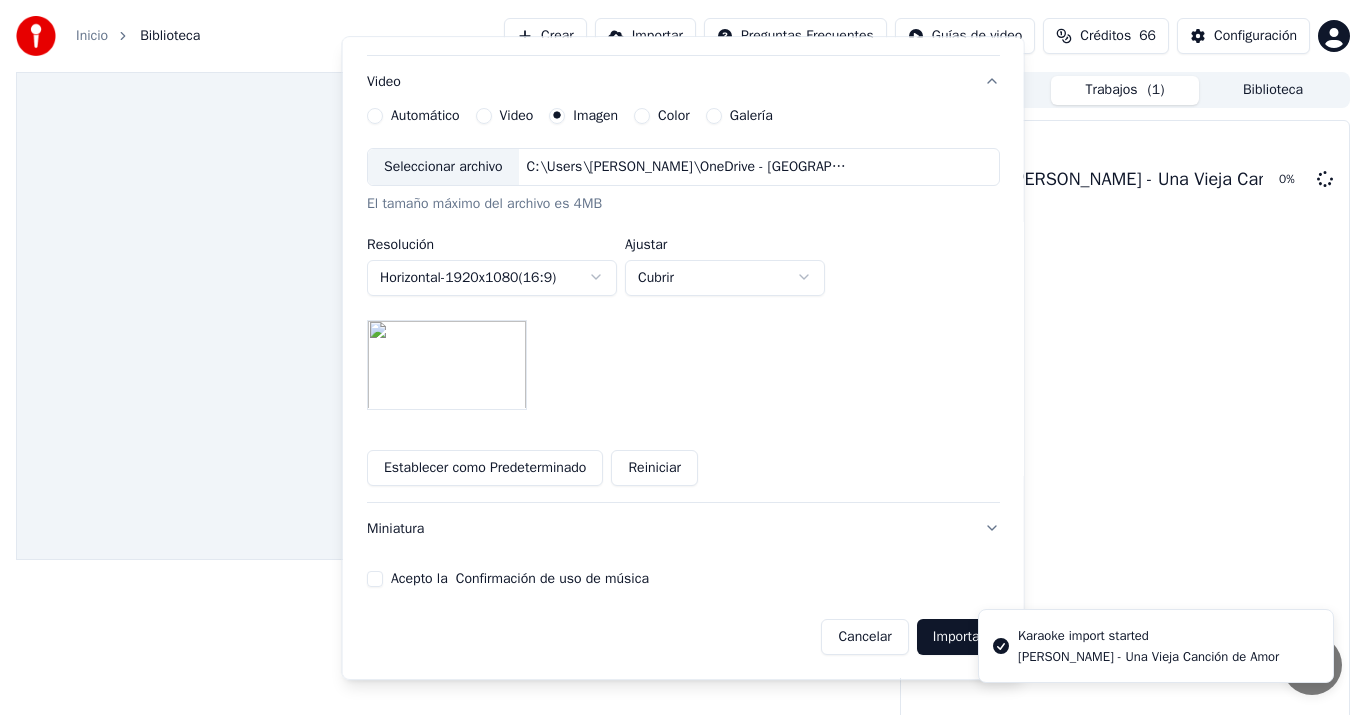 type 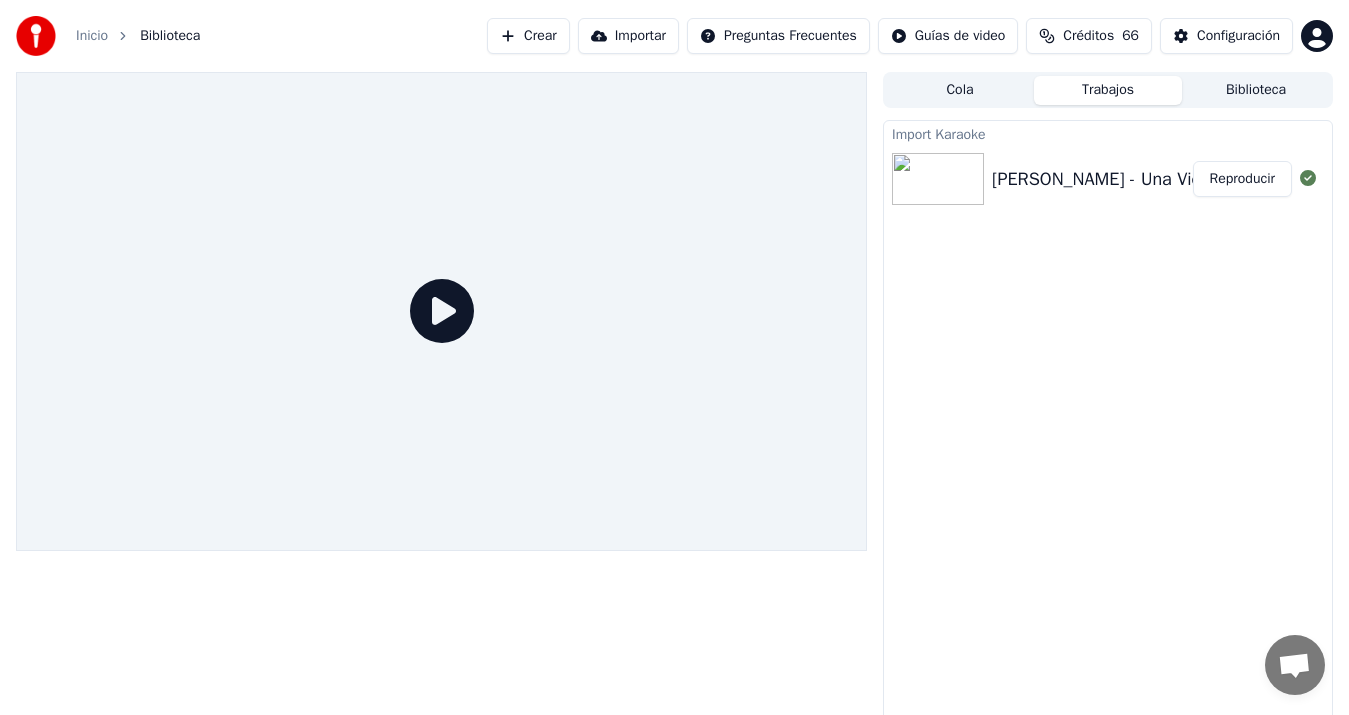 click on "Reproducir" at bounding box center [1242, 179] 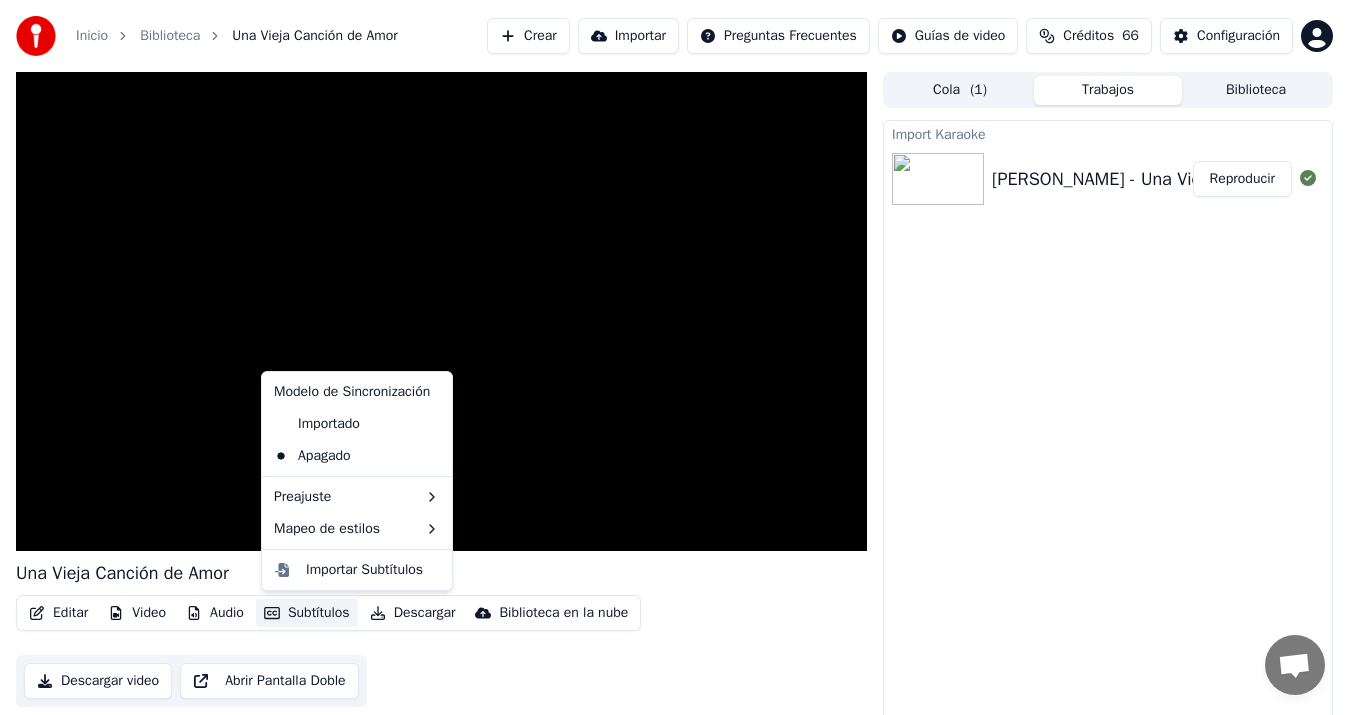 click on "Subtítulos" at bounding box center [307, 613] 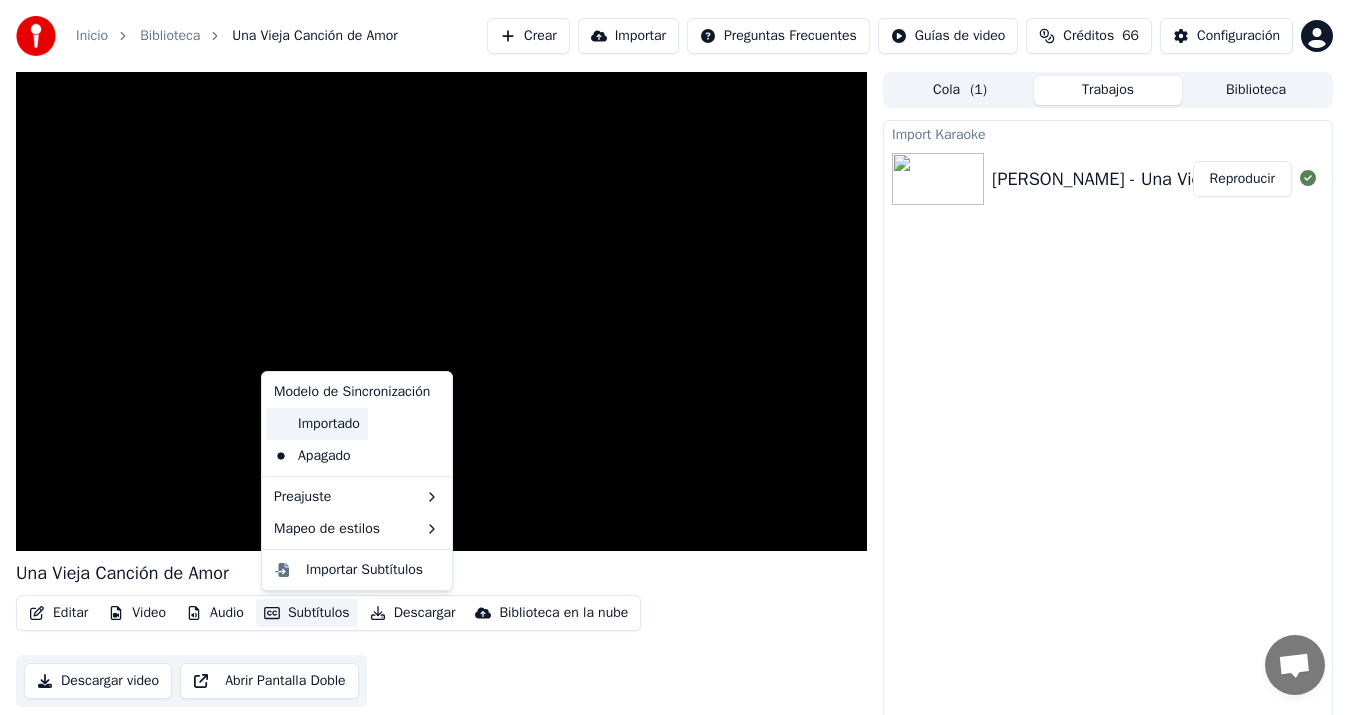 click on "Importado" at bounding box center [317, 424] 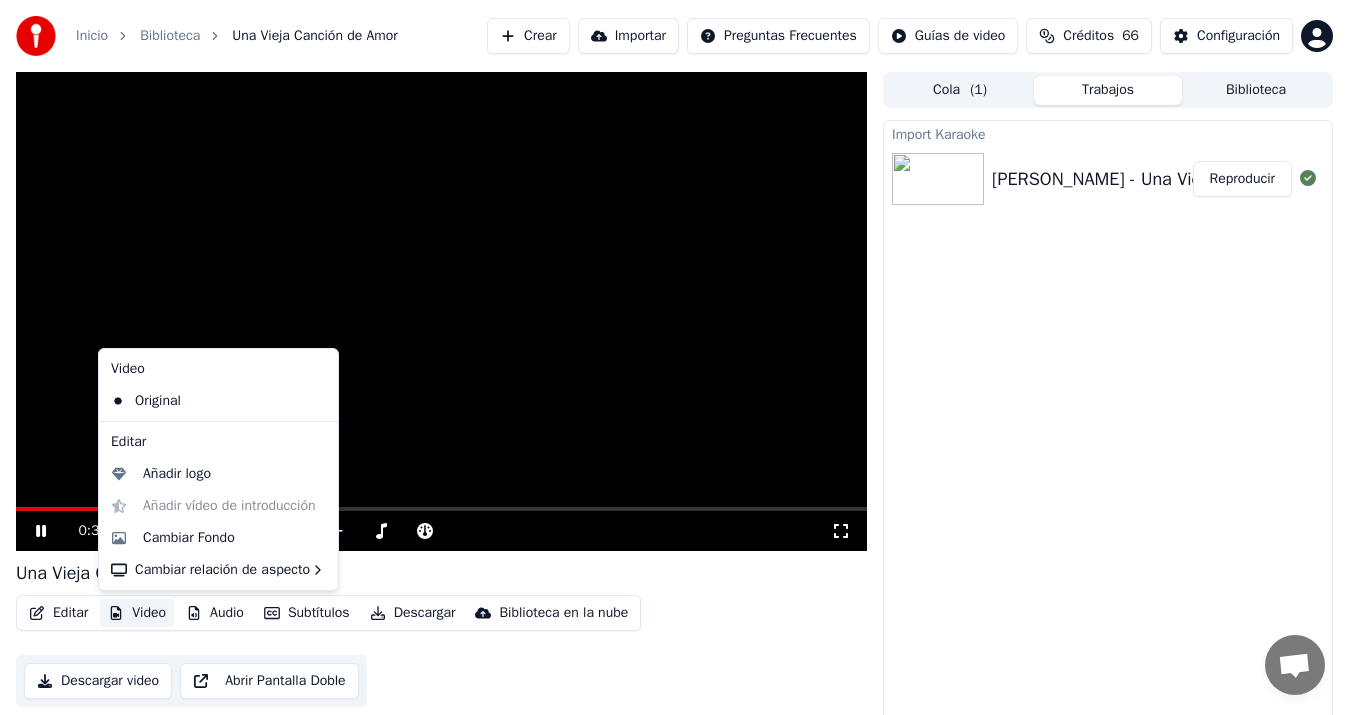 click on "Video" at bounding box center (137, 613) 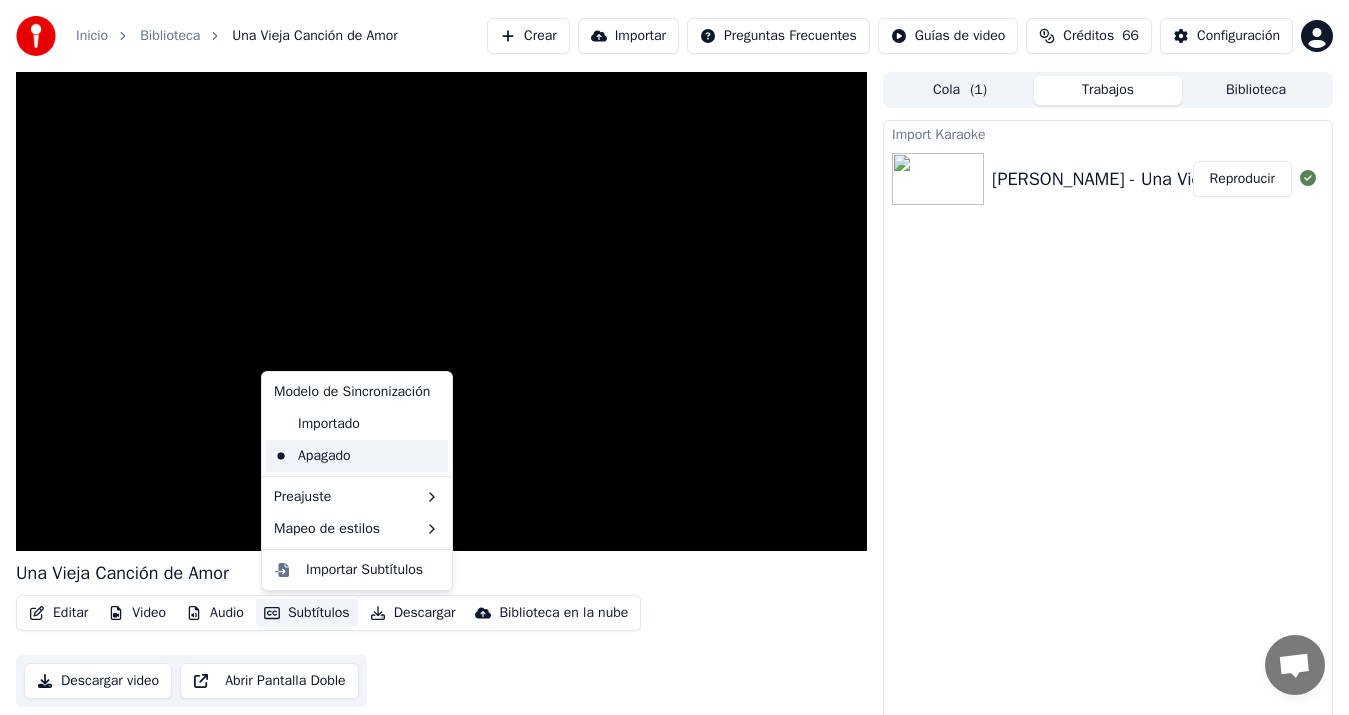 click on "Apagado" at bounding box center (357, 456) 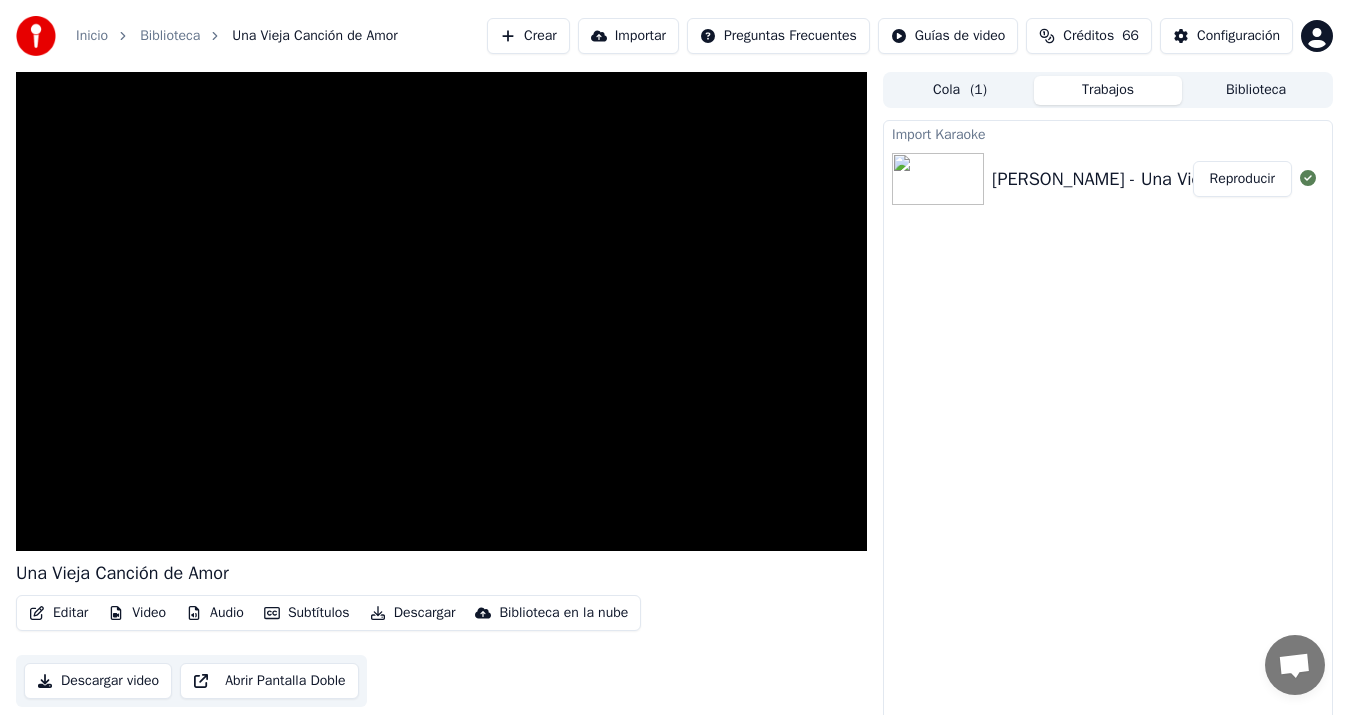 click on "Abrir Pantalla Doble" at bounding box center [269, 681] 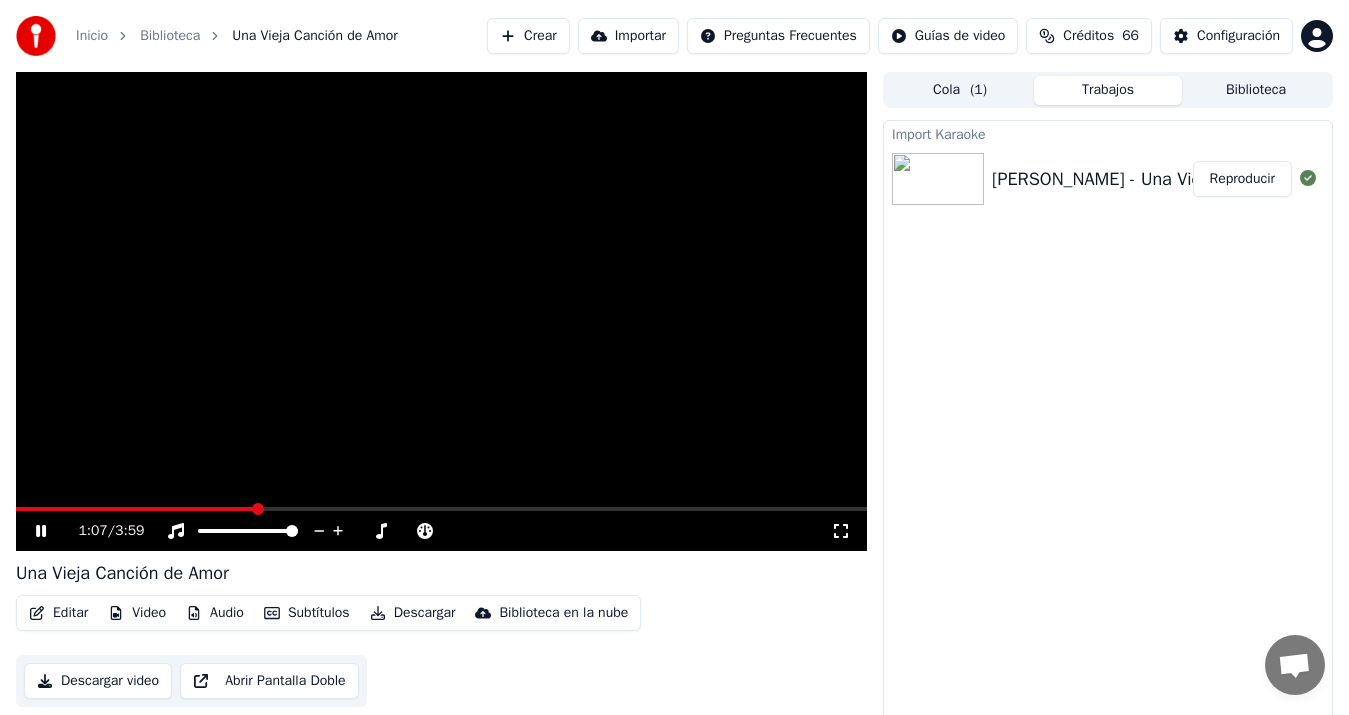 click at bounding box center [441, 311] 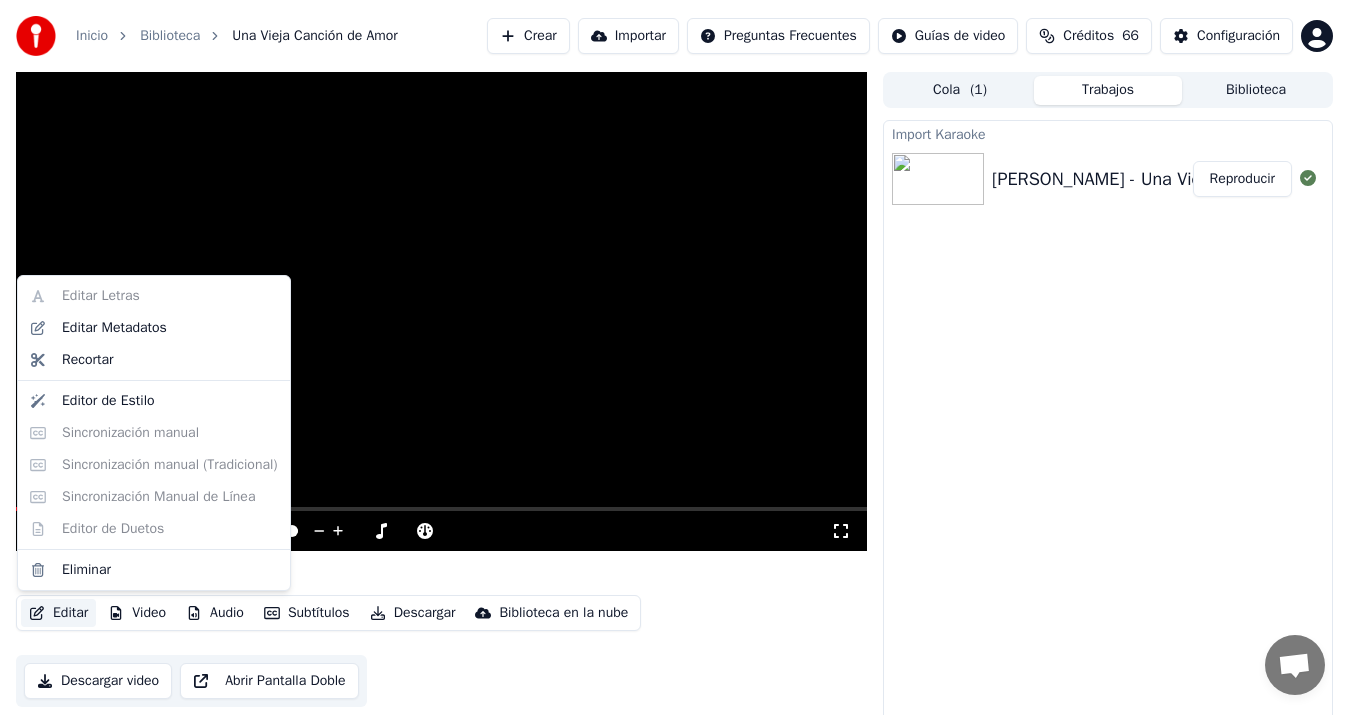 click on "Editar" at bounding box center [58, 613] 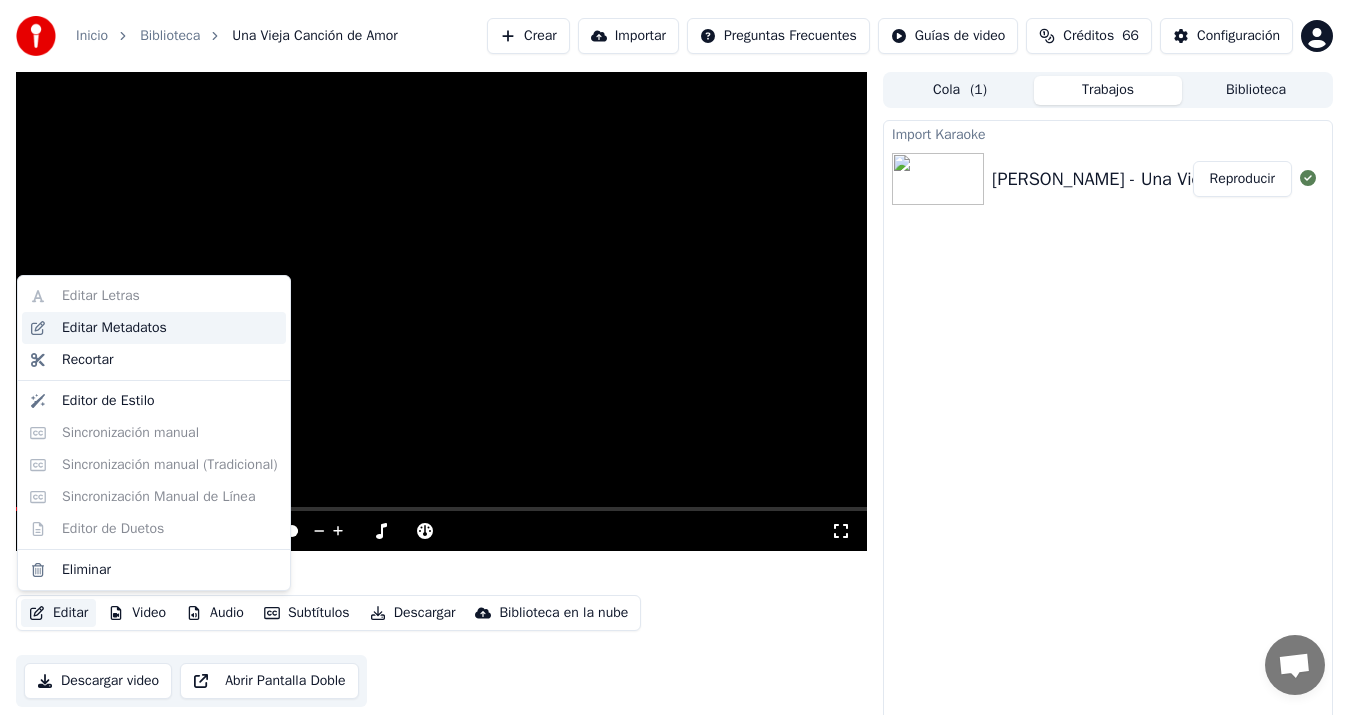 click on "Editar Metadatos" at bounding box center [114, 328] 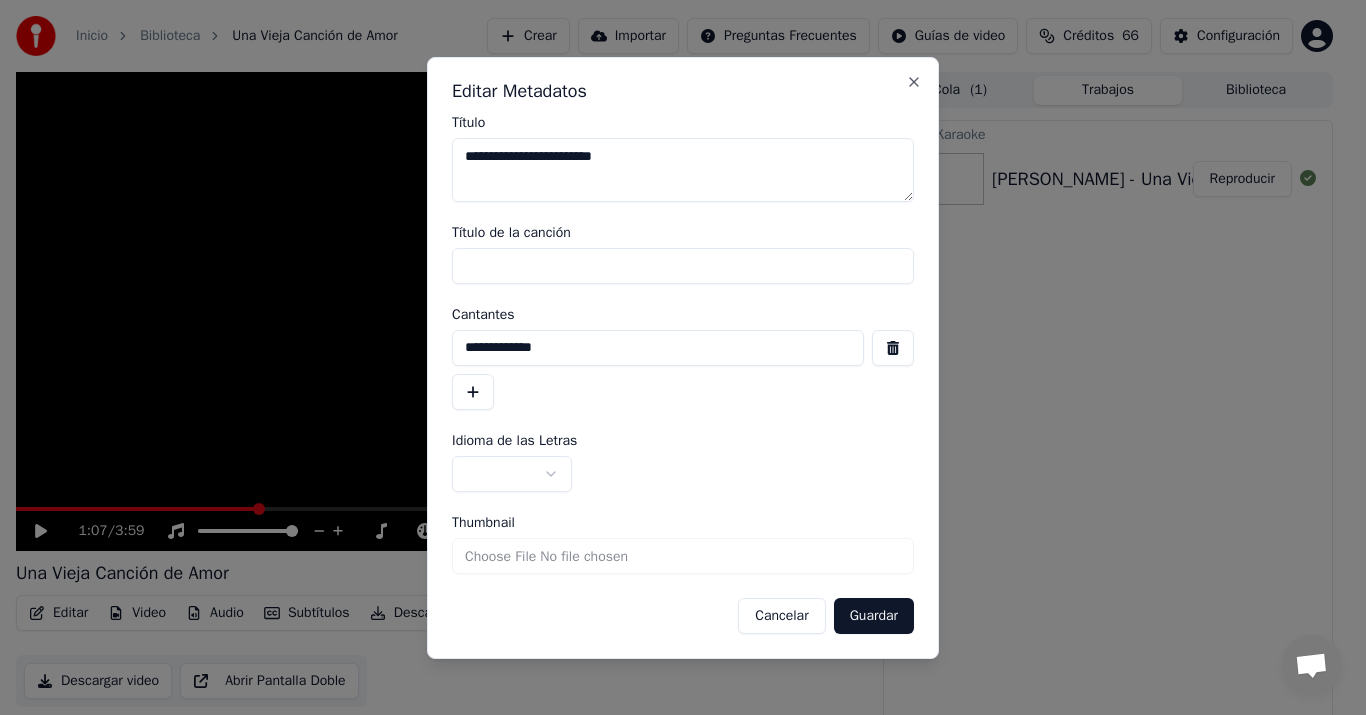 click at bounding box center [512, 474] 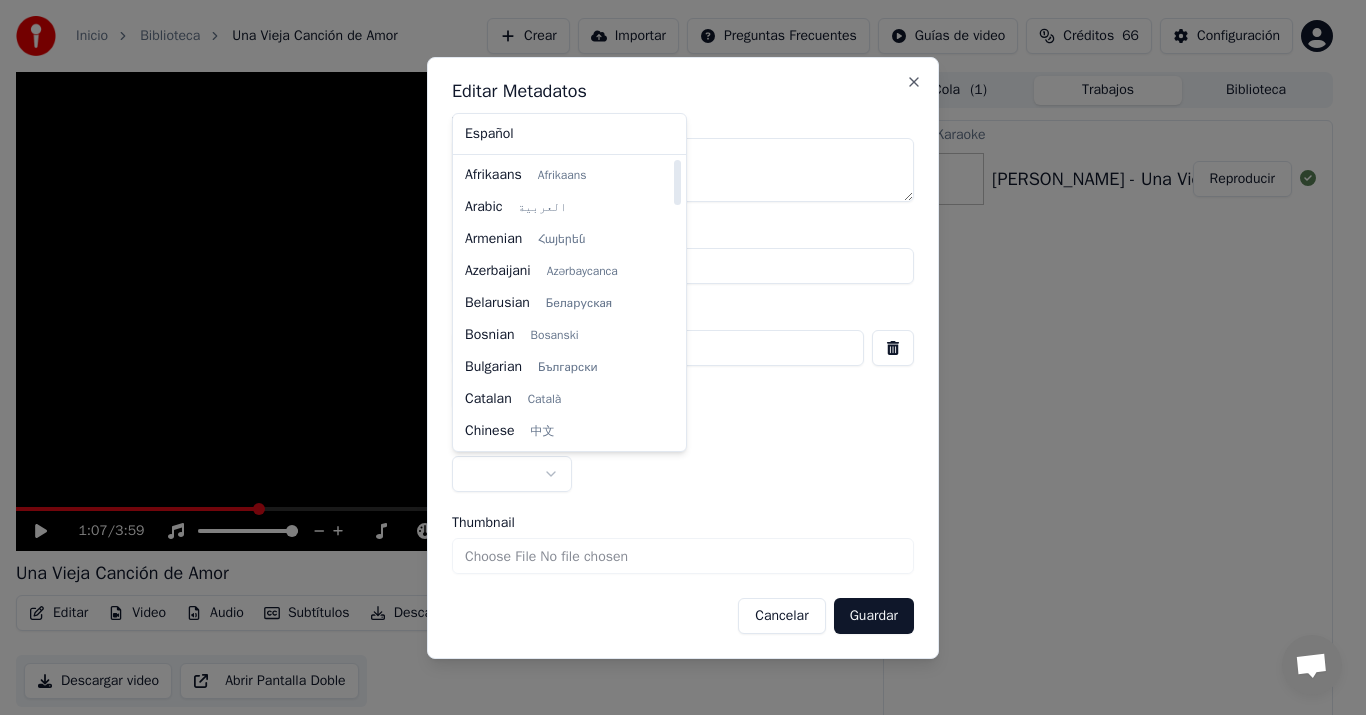 select on "**" 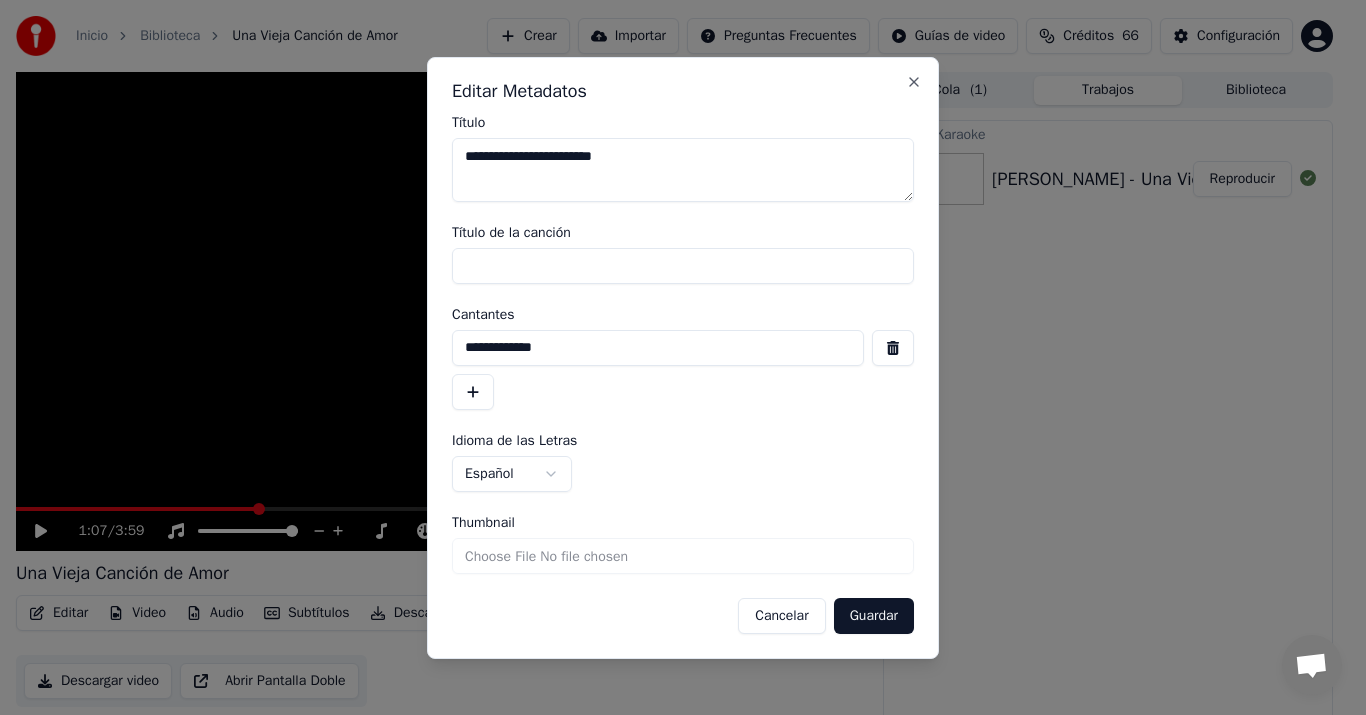 click on "Guardar" at bounding box center [874, 616] 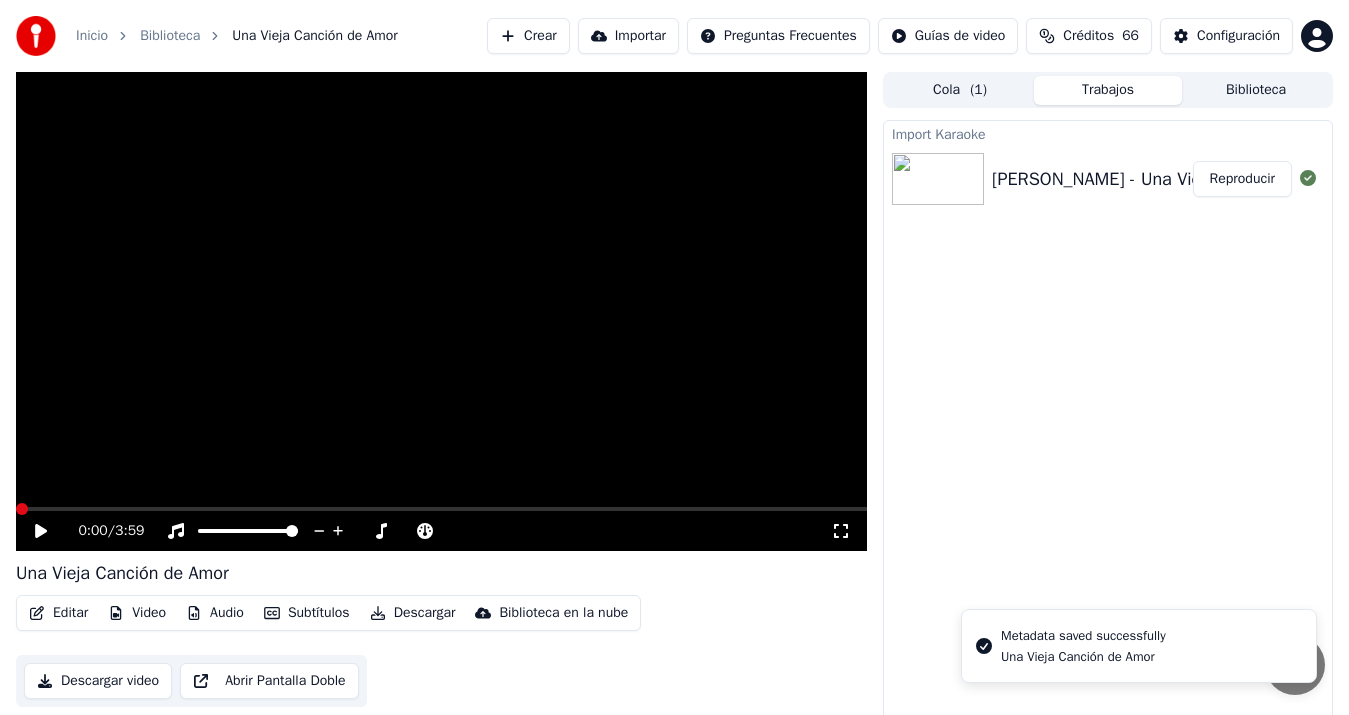 click 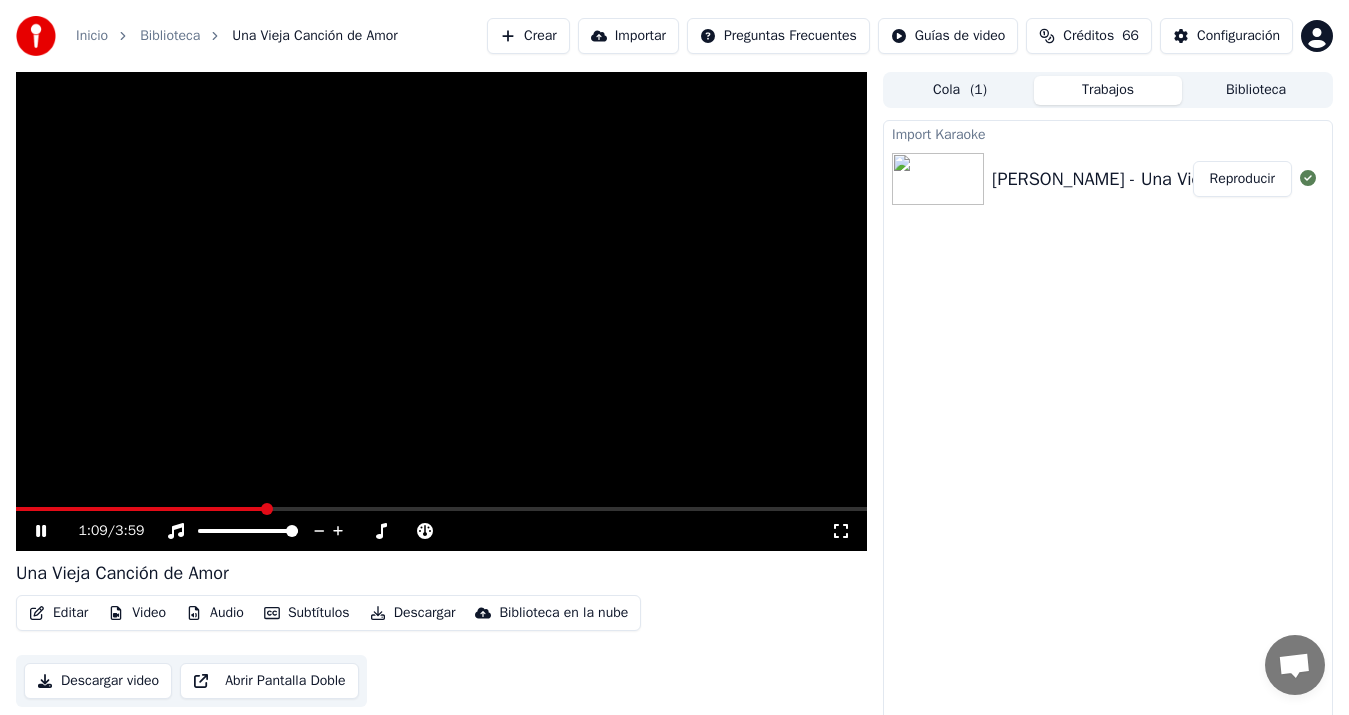 click 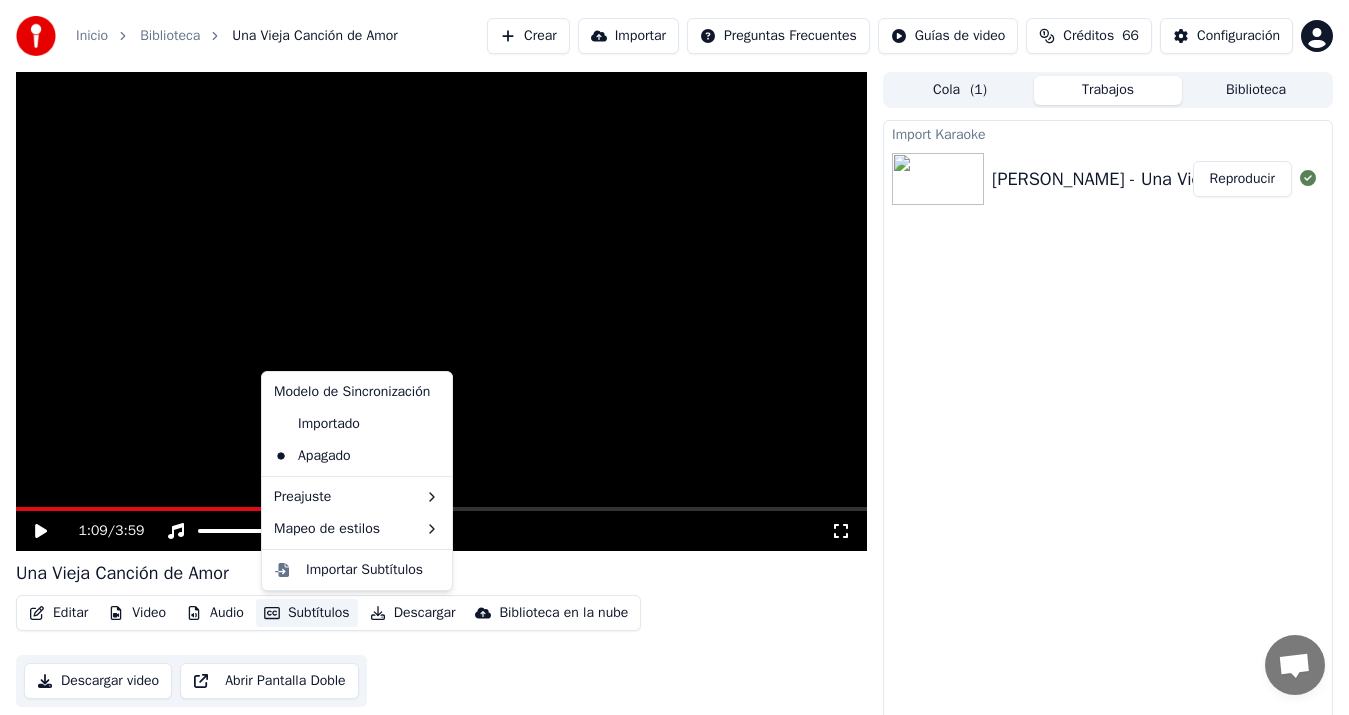 click on "Subtítulos" at bounding box center [307, 613] 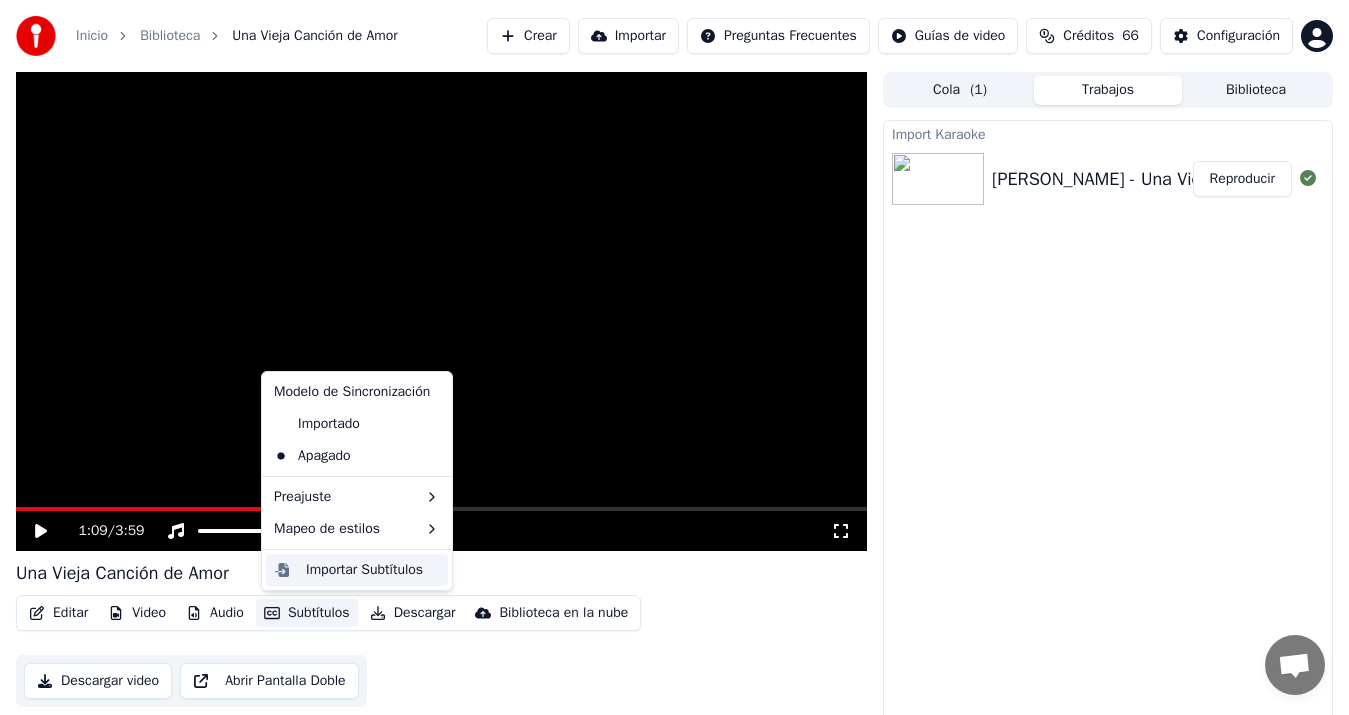 click on "Importar Subtítulos" at bounding box center [364, 570] 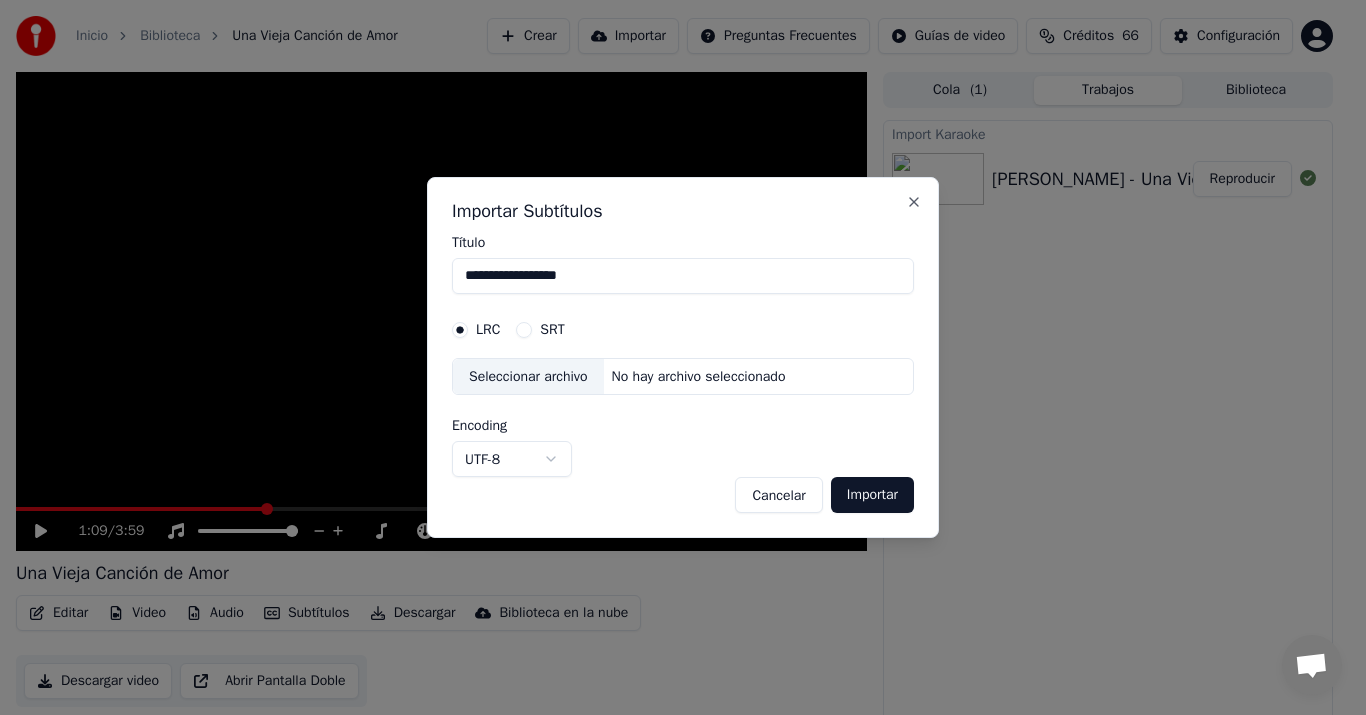 click on "Seleccionar archivo" at bounding box center (528, 377) 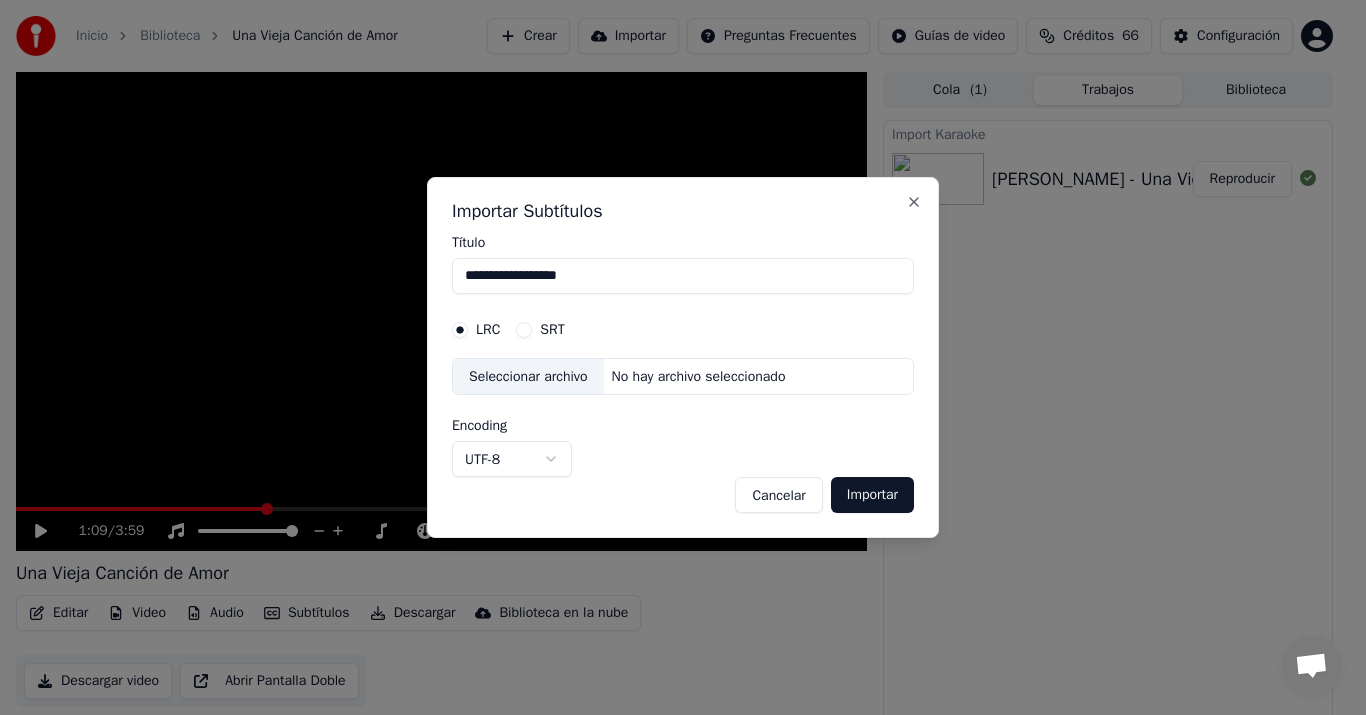 click on "SRT" at bounding box center (540, 330) 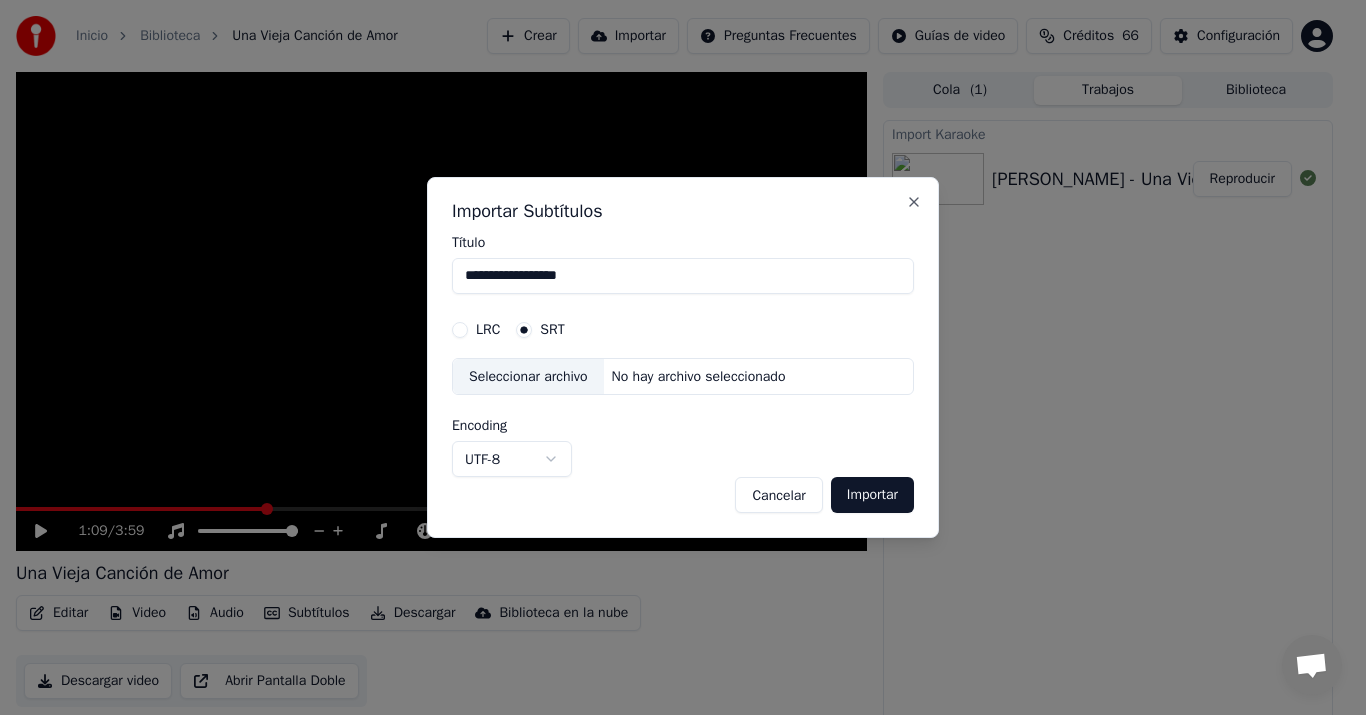 click 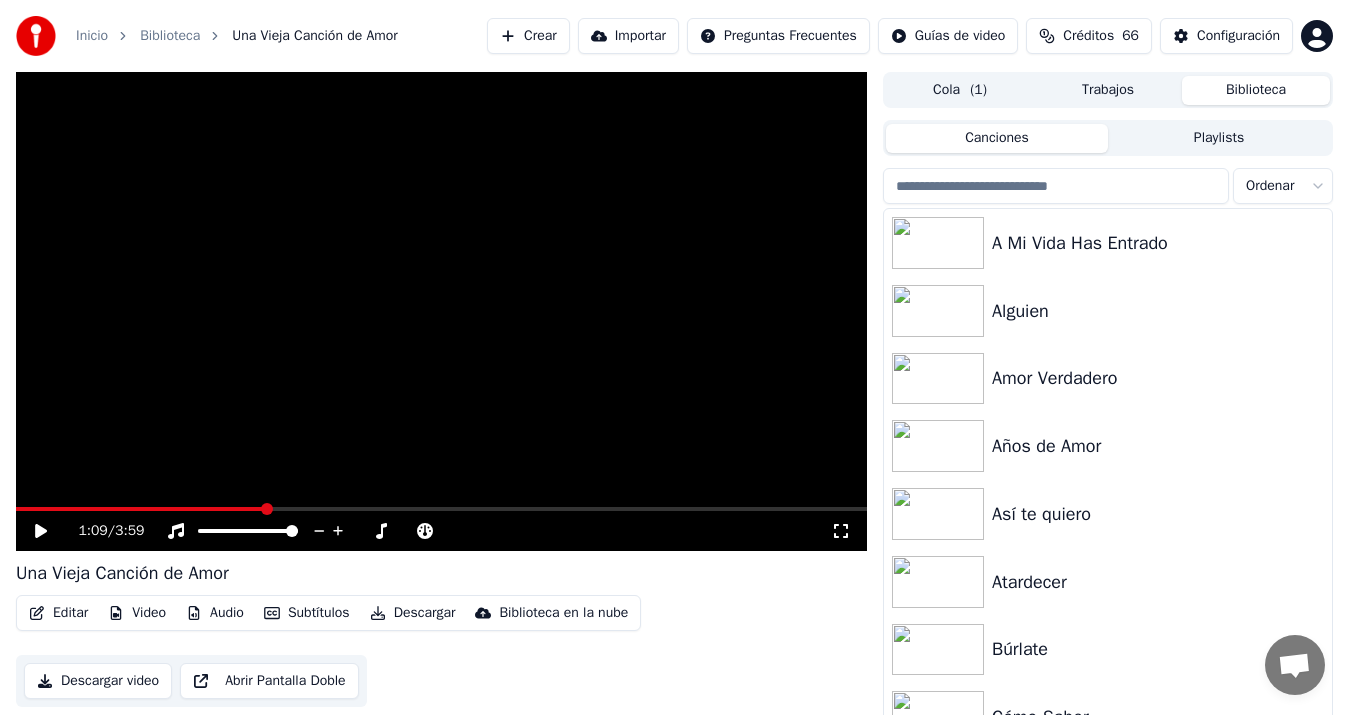 click on "Biblioteca" at bounding box center (1256, 90) 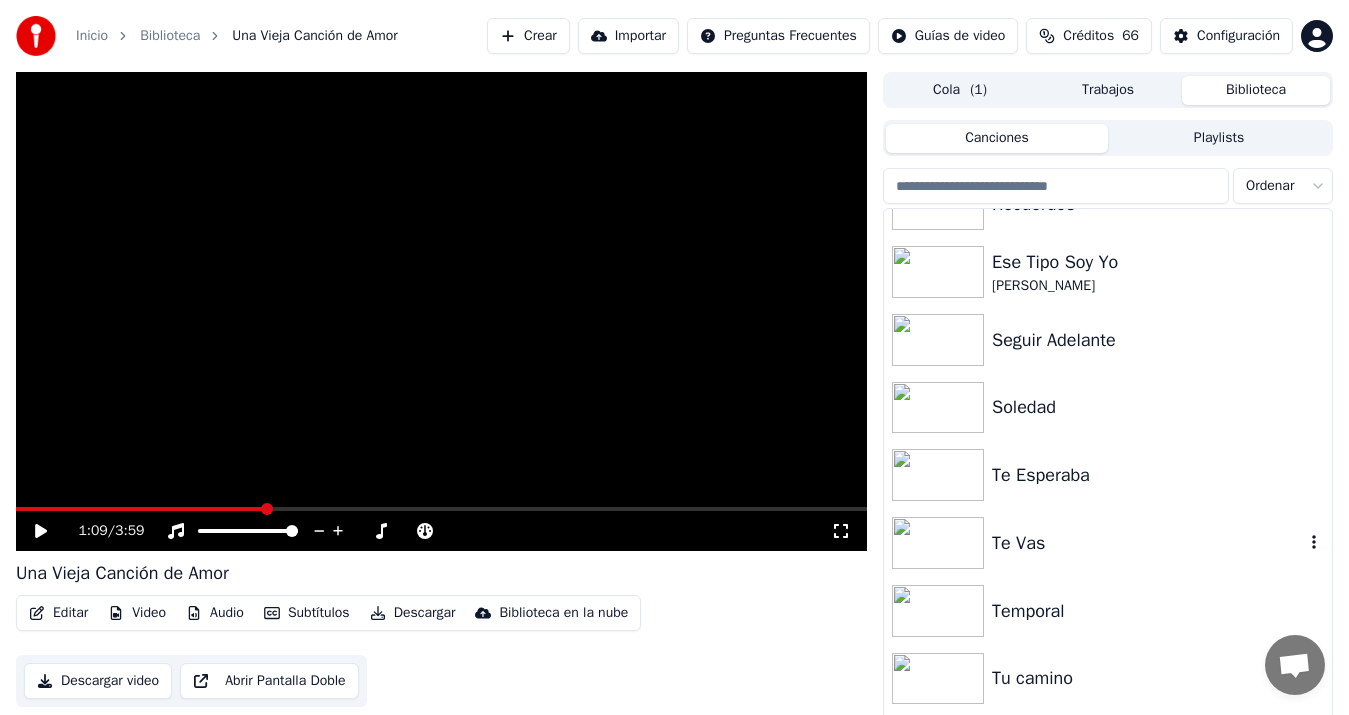 scroll, scrollTop: 2487, scrollLeft: 0, axis: vertical 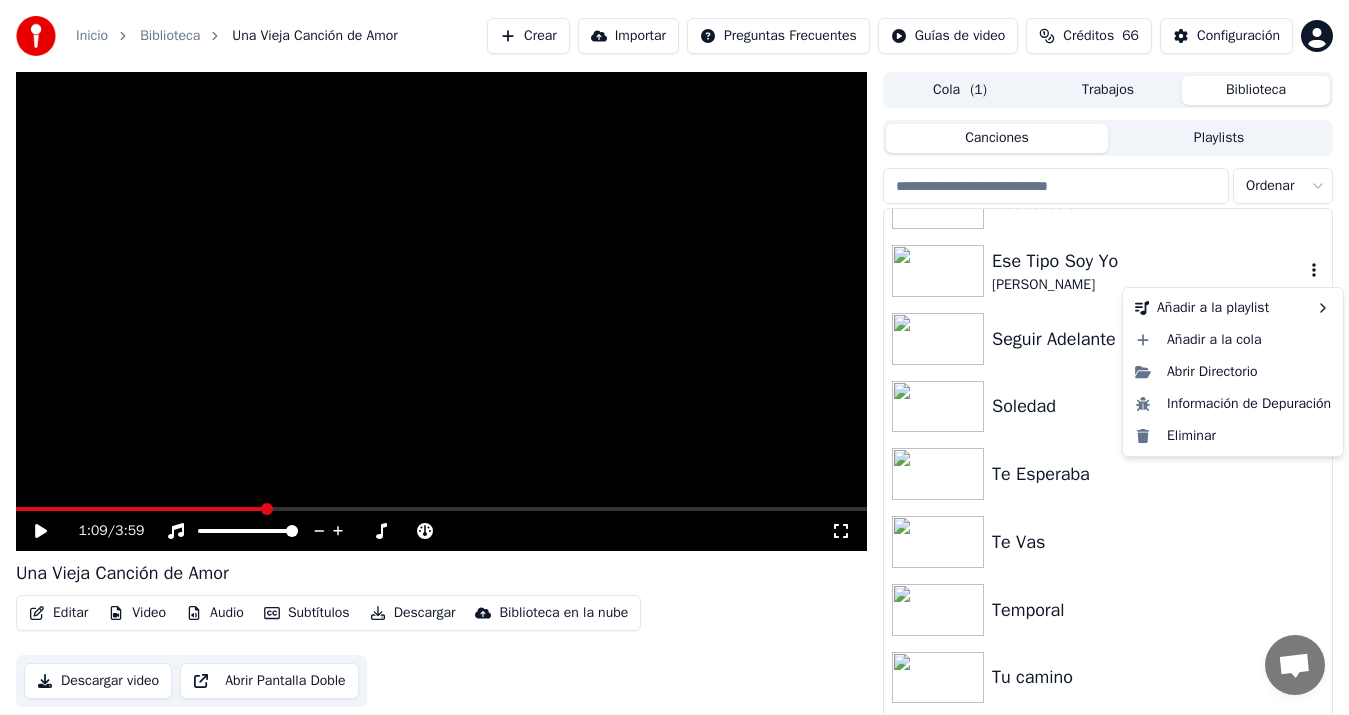 click 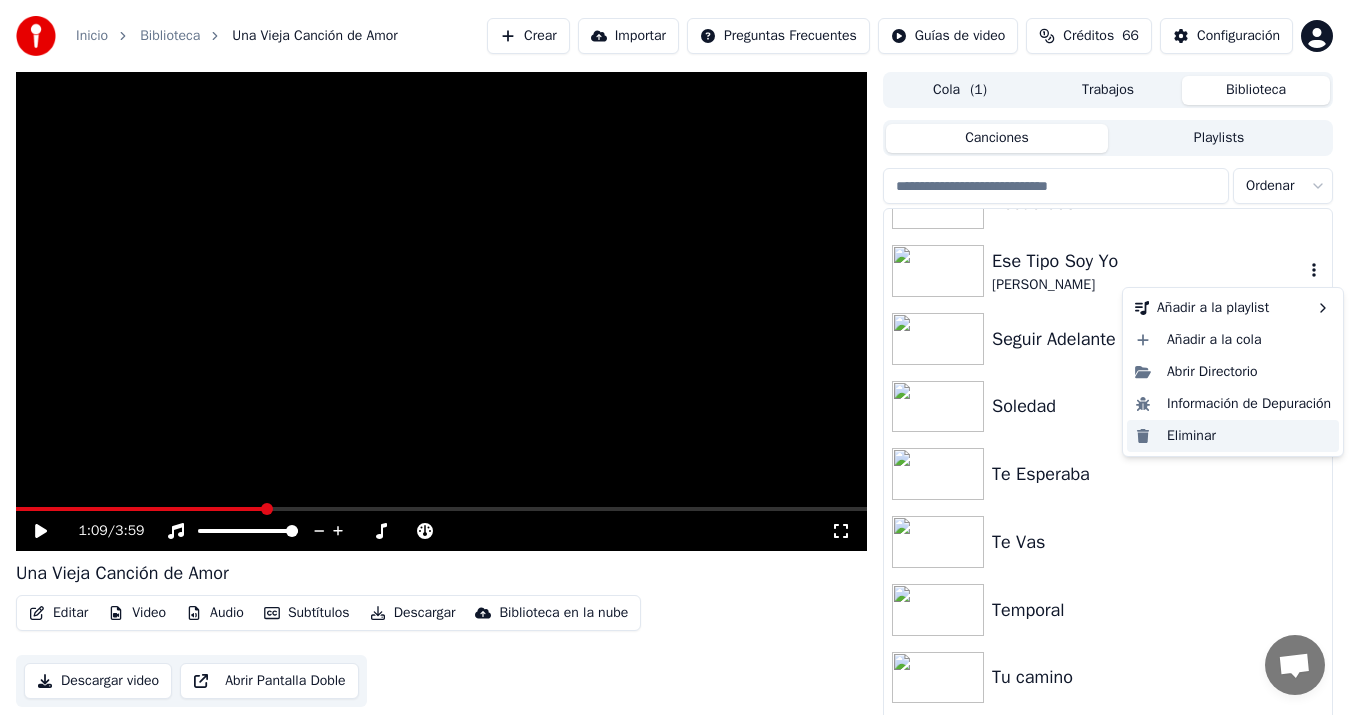 click on "Eliminar" at bounding box center (1233, 436) 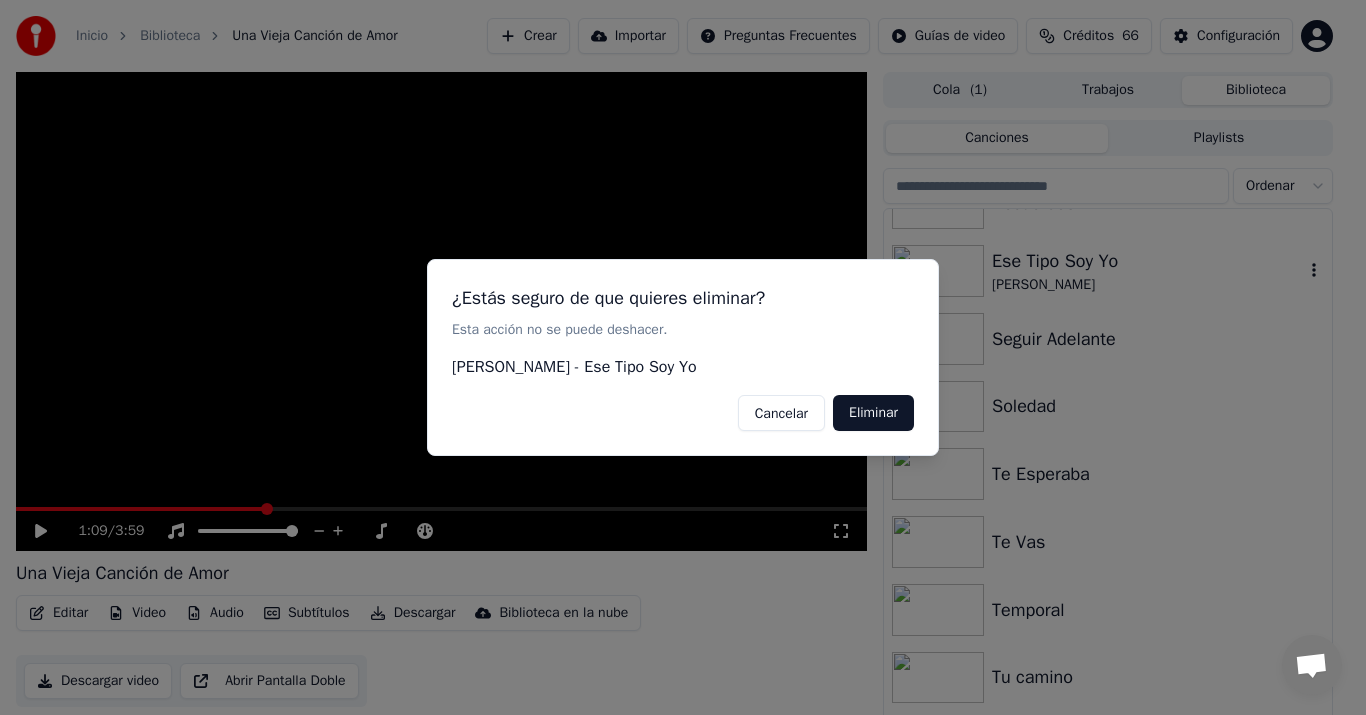 click on "Eliminar" at bounding box center [873, 413] 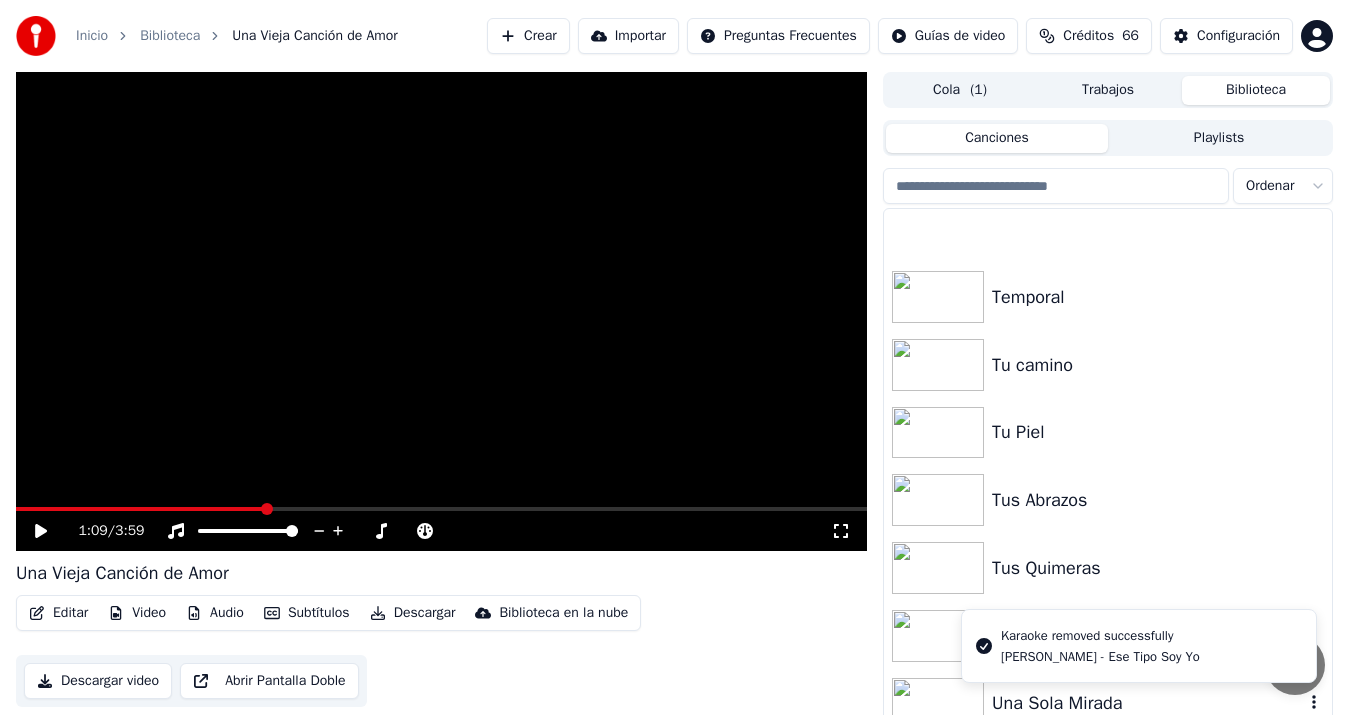 scroll, scrollTop: 2932, scrollLeft: 0, axis: vertical 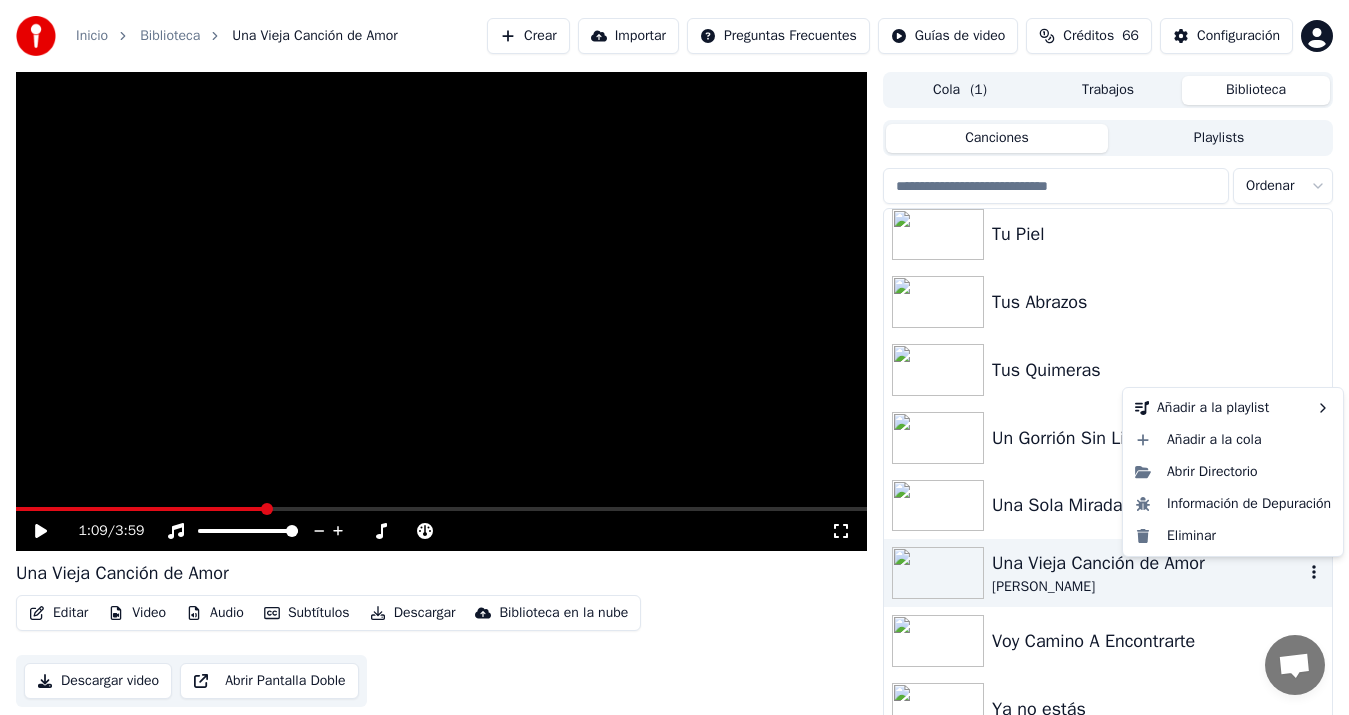 click 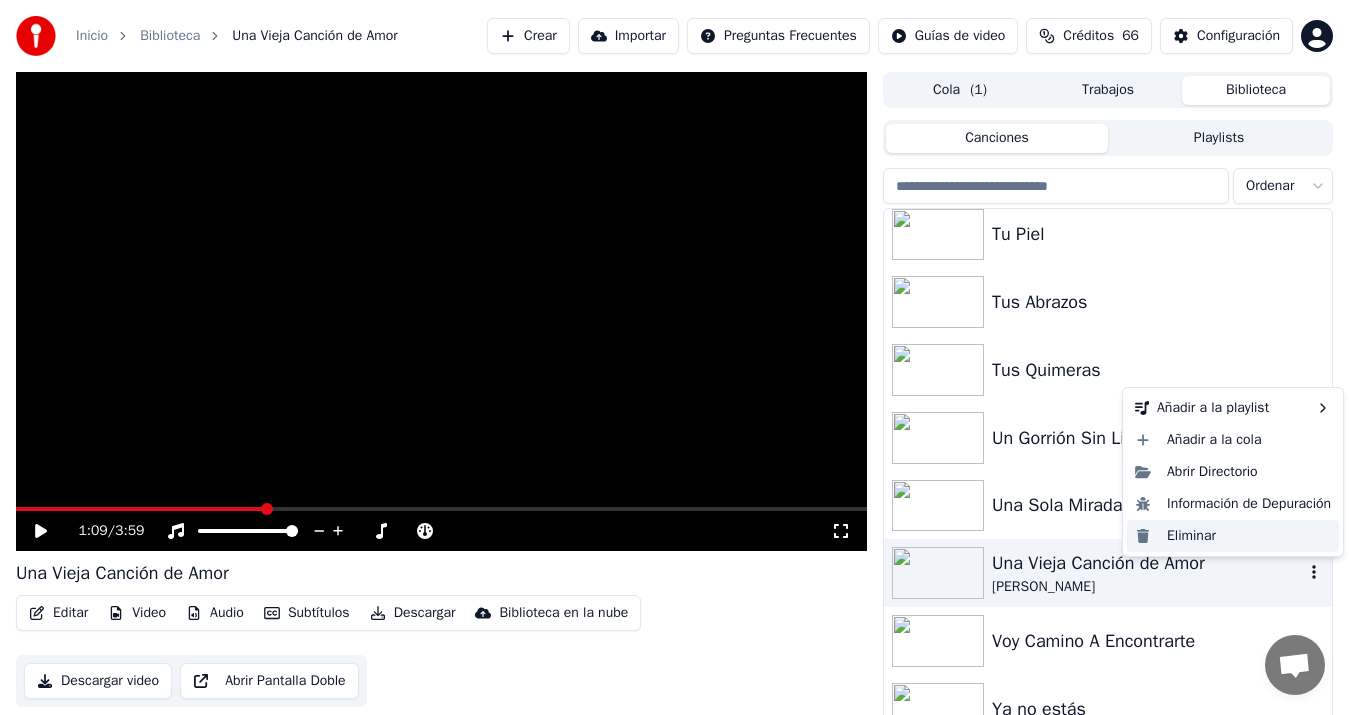click on "Eliminar" at bounding box center [1233, 536] 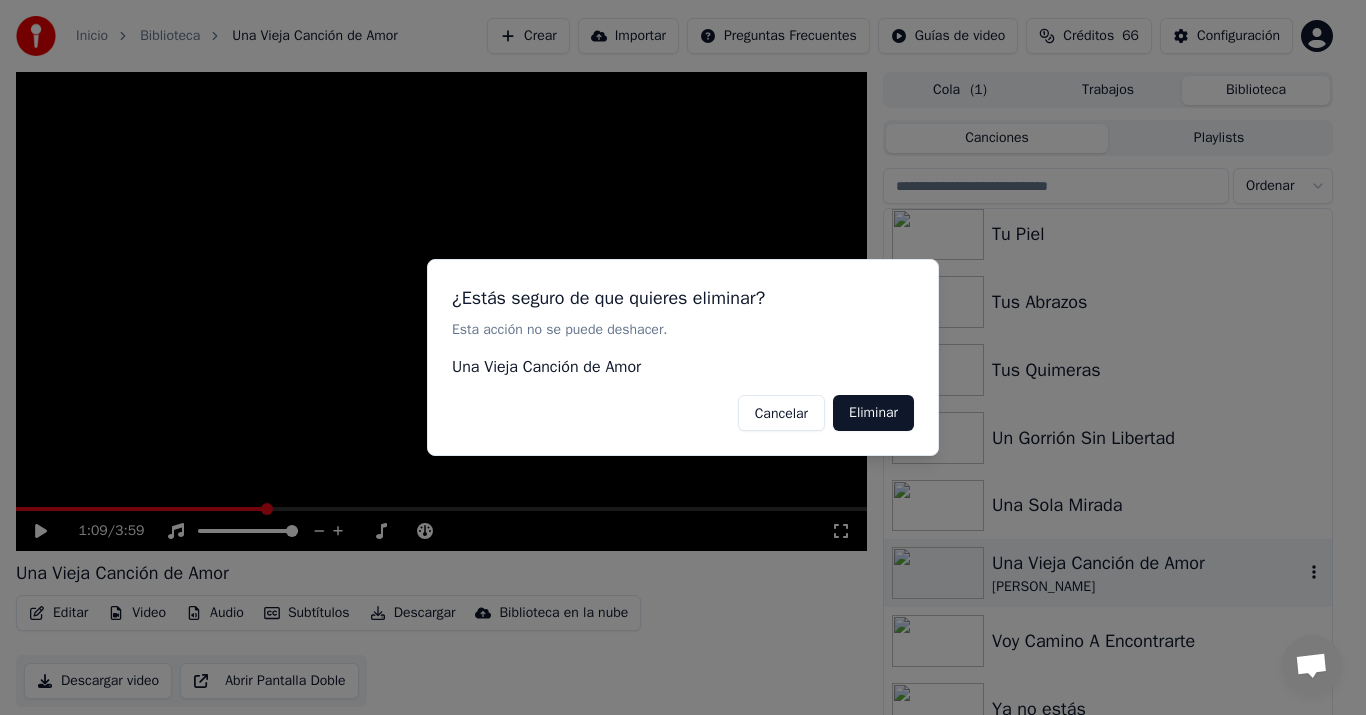 click on "Eliminar" at bounding box center [873, 413] 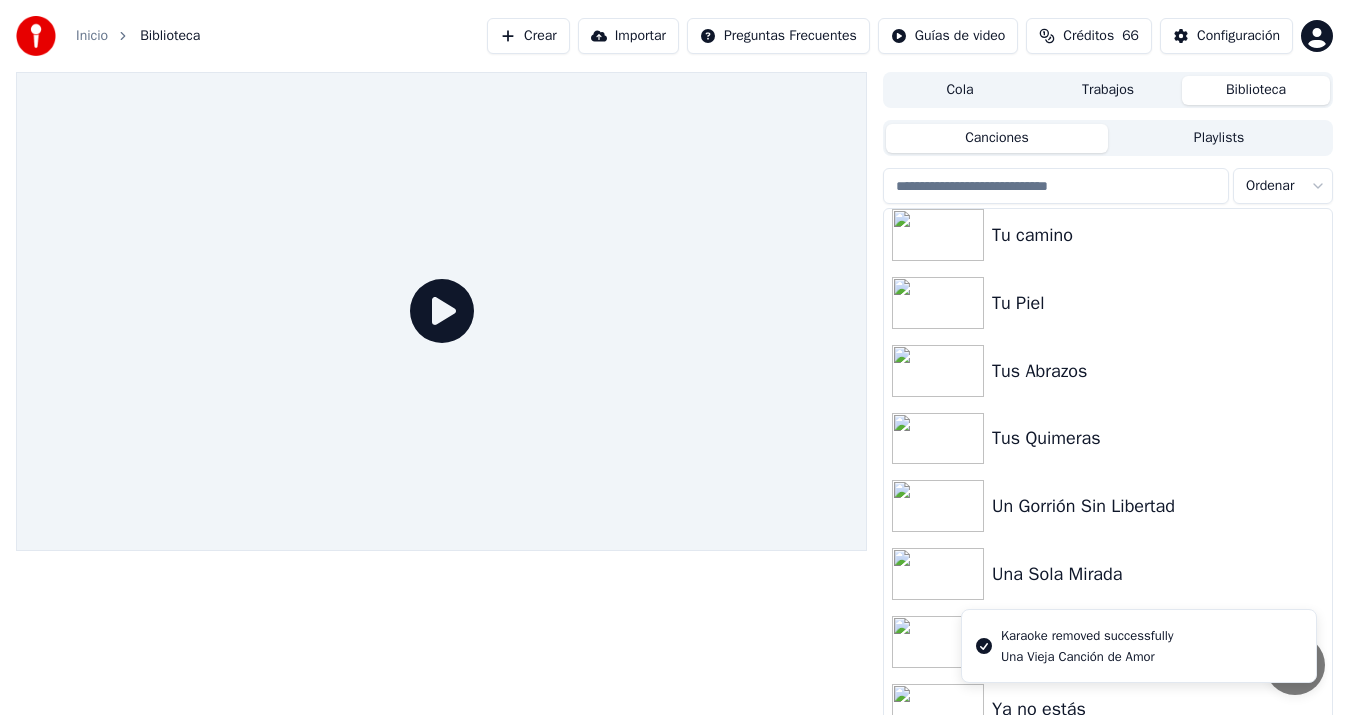 scroll, scrollTop: 2863, scrollLeft: 0, axis: vertical 